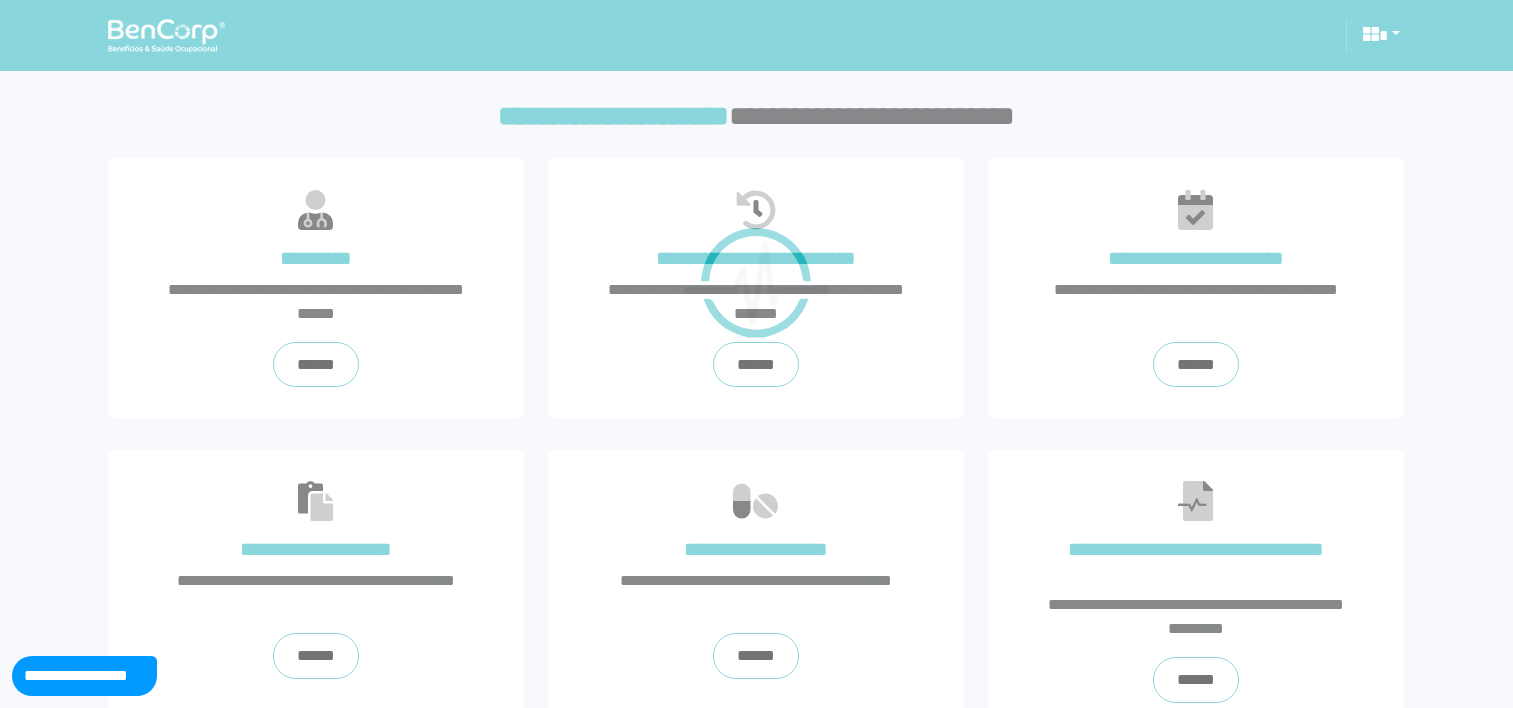 scroll, scrollTop: 0, scrollLeft: 0, axis: both 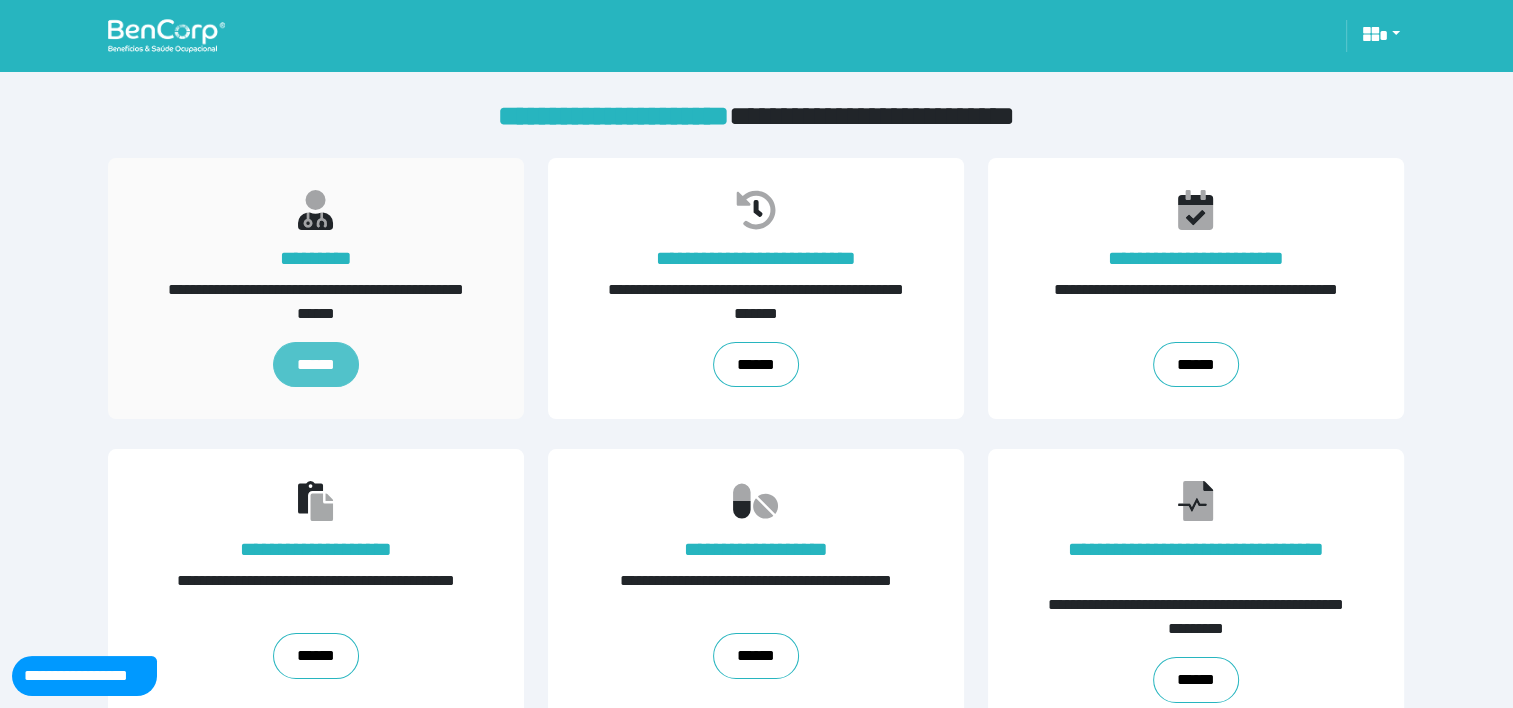 click on "******" at bounding box center [316, 365] 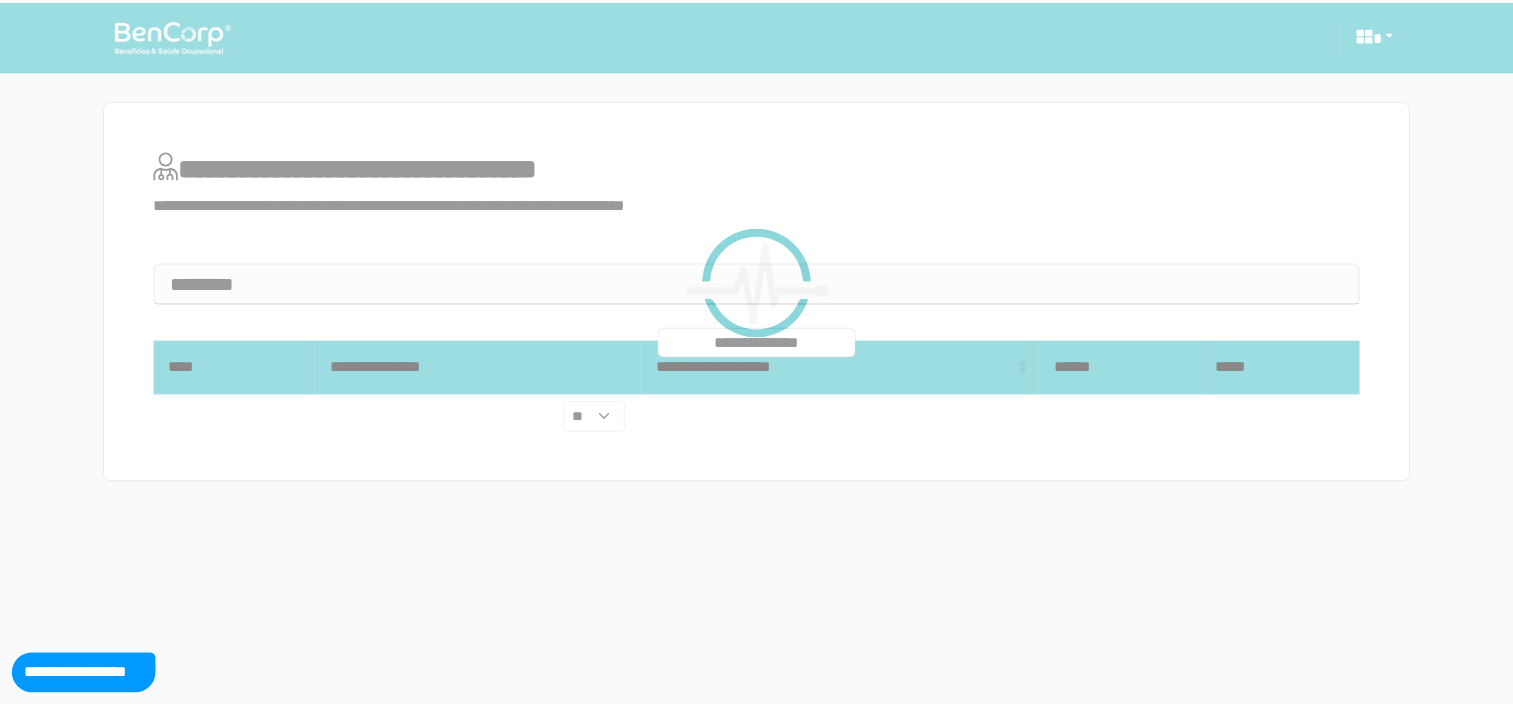 scroll, scrollTop: 0, scrollLeft: 0, axis: both 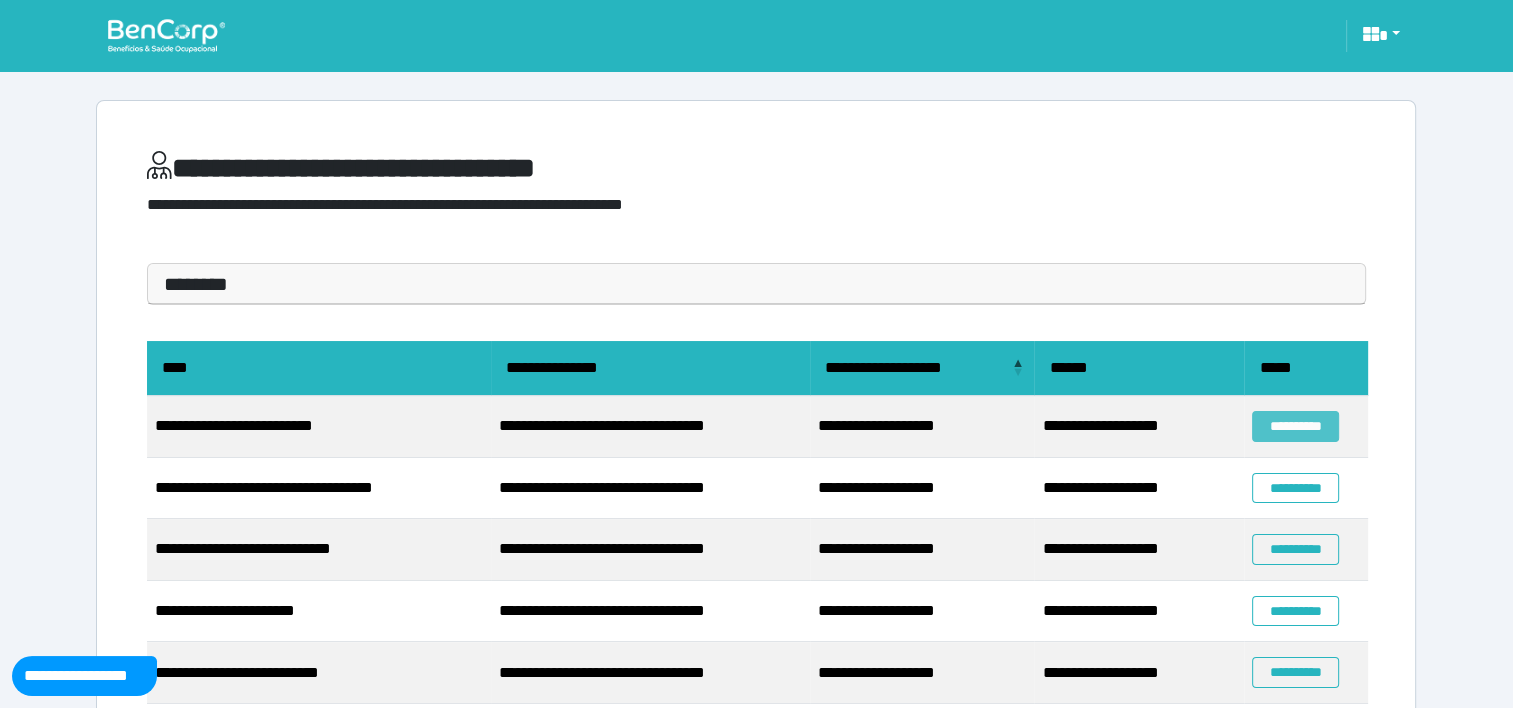 click on "**********" at bounding box center [1295, 426] 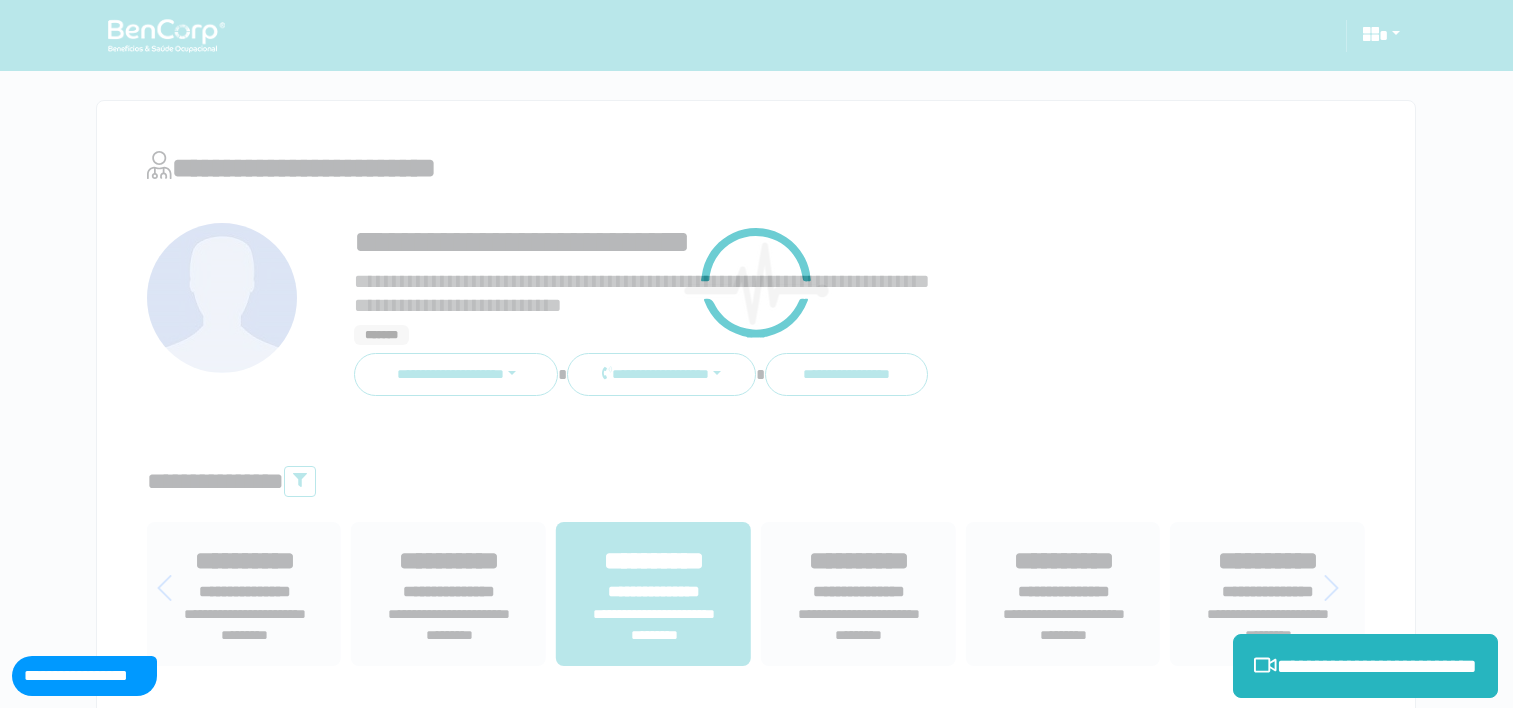 scroll, scrollTop: 0, scrollLeft: 0, axis: both 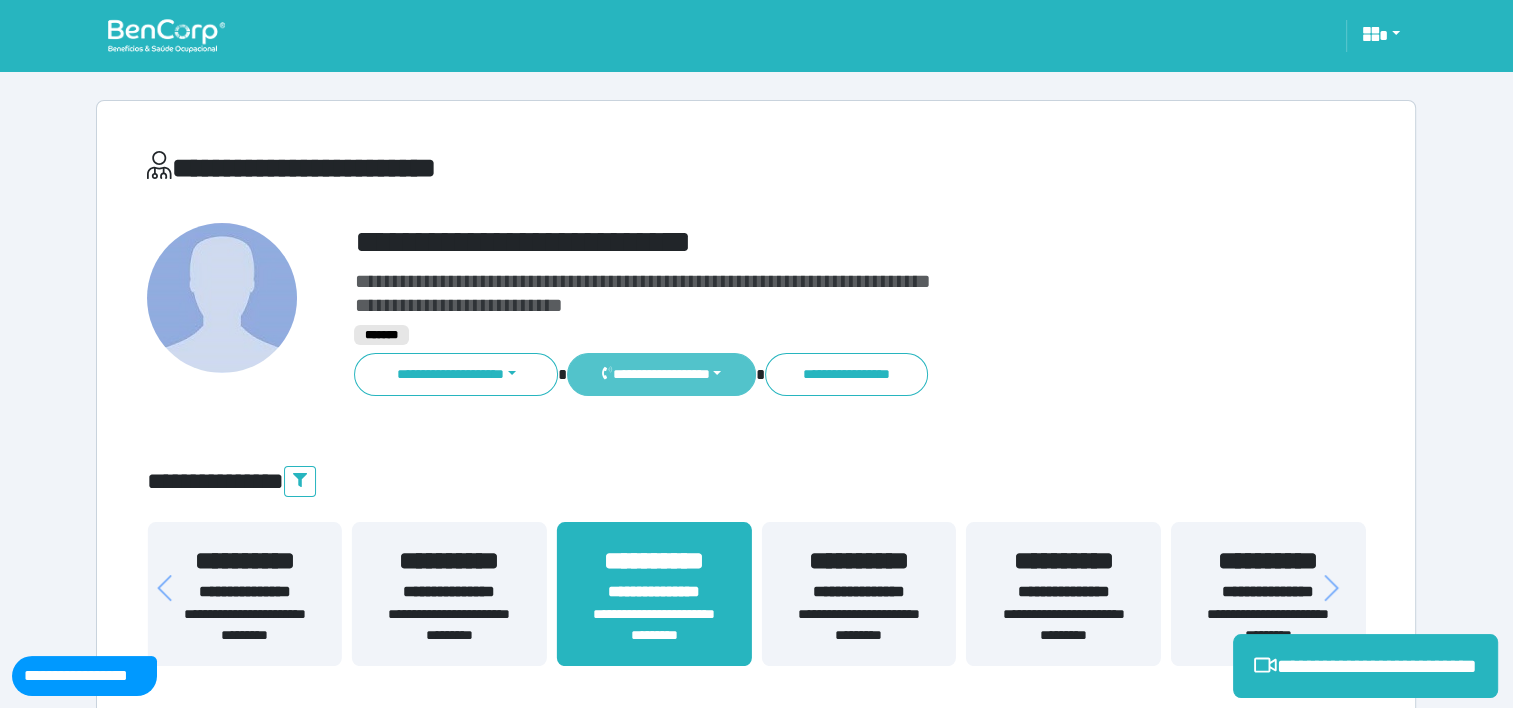 click on "**********" at bounding box center (661, 374) 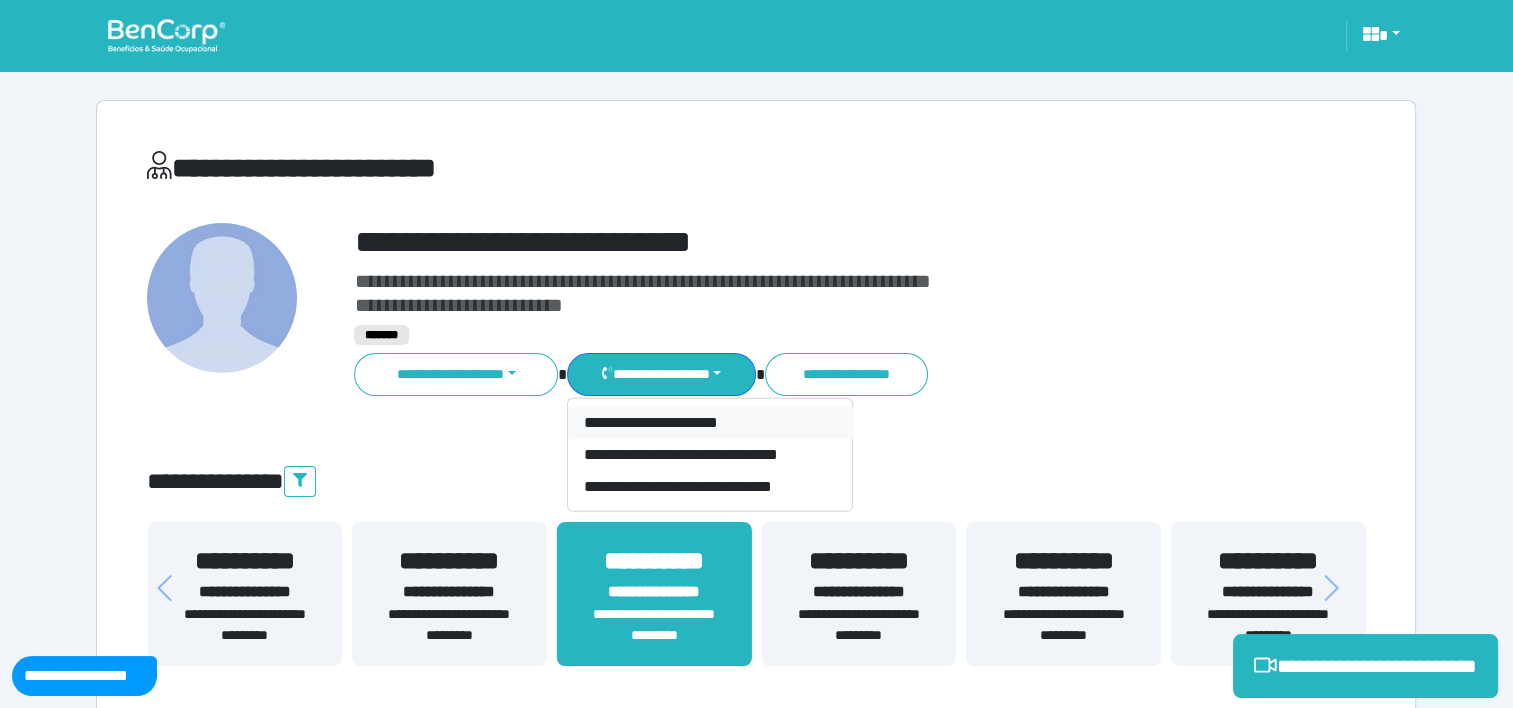 click on "**********" at bounding box center [710, 423] 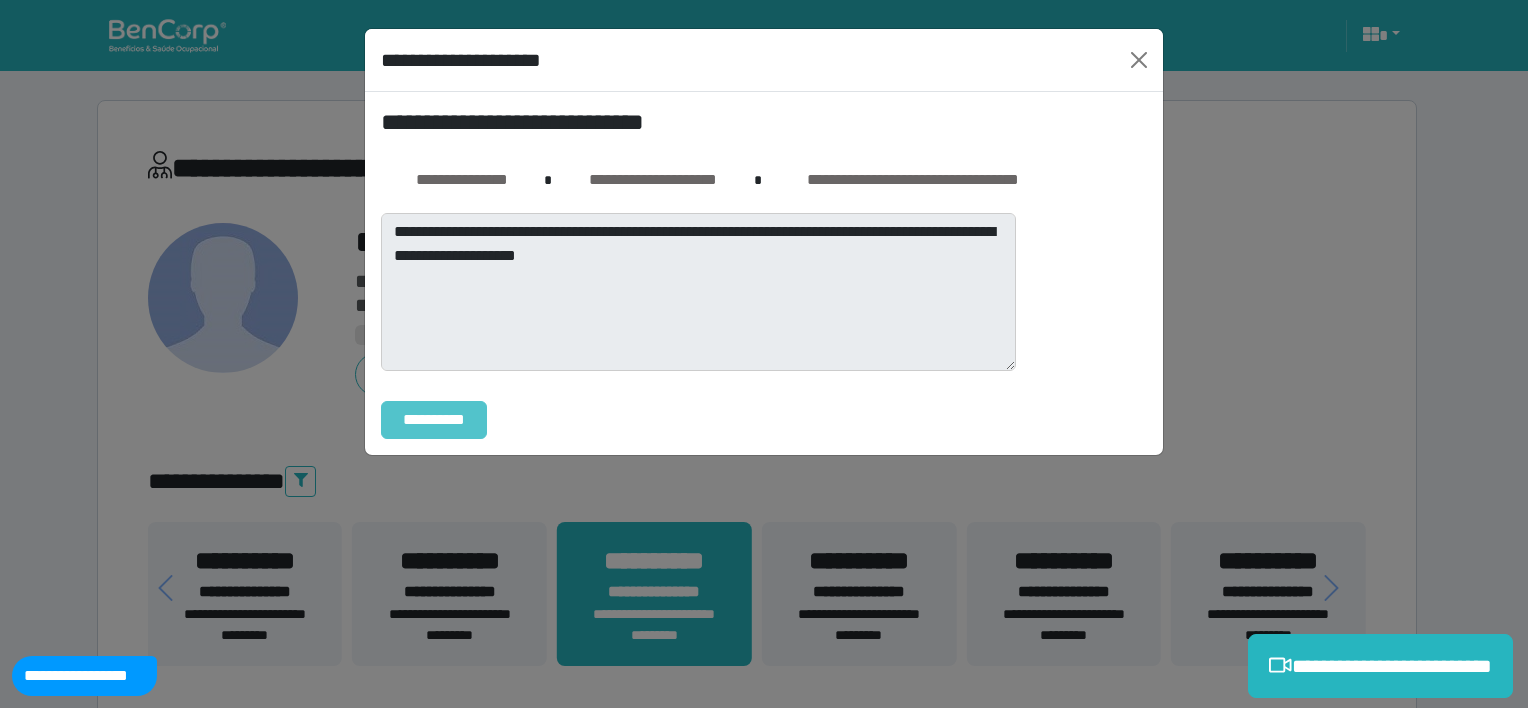click on "**********" at bounding box center [434, 420] 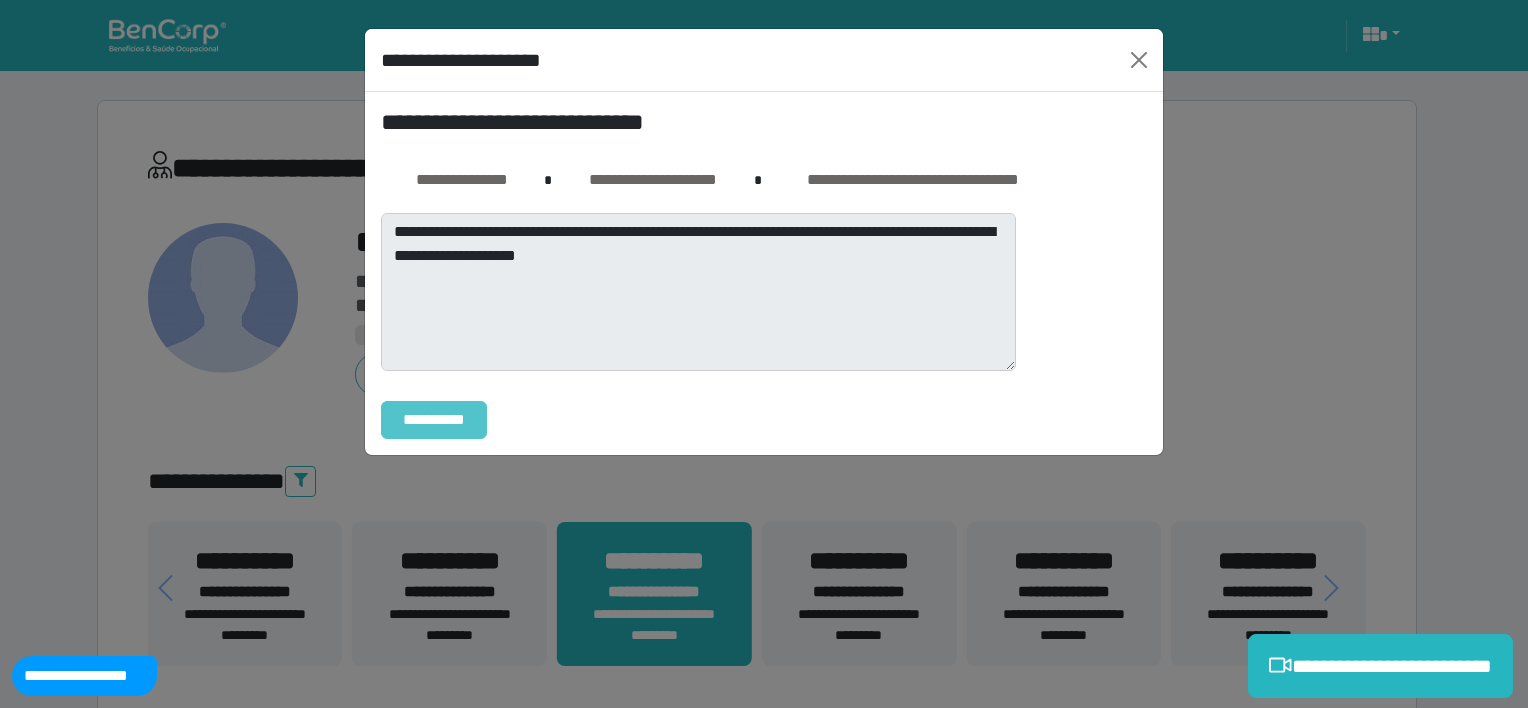 click on "**********" at bounding box center (434, 420) 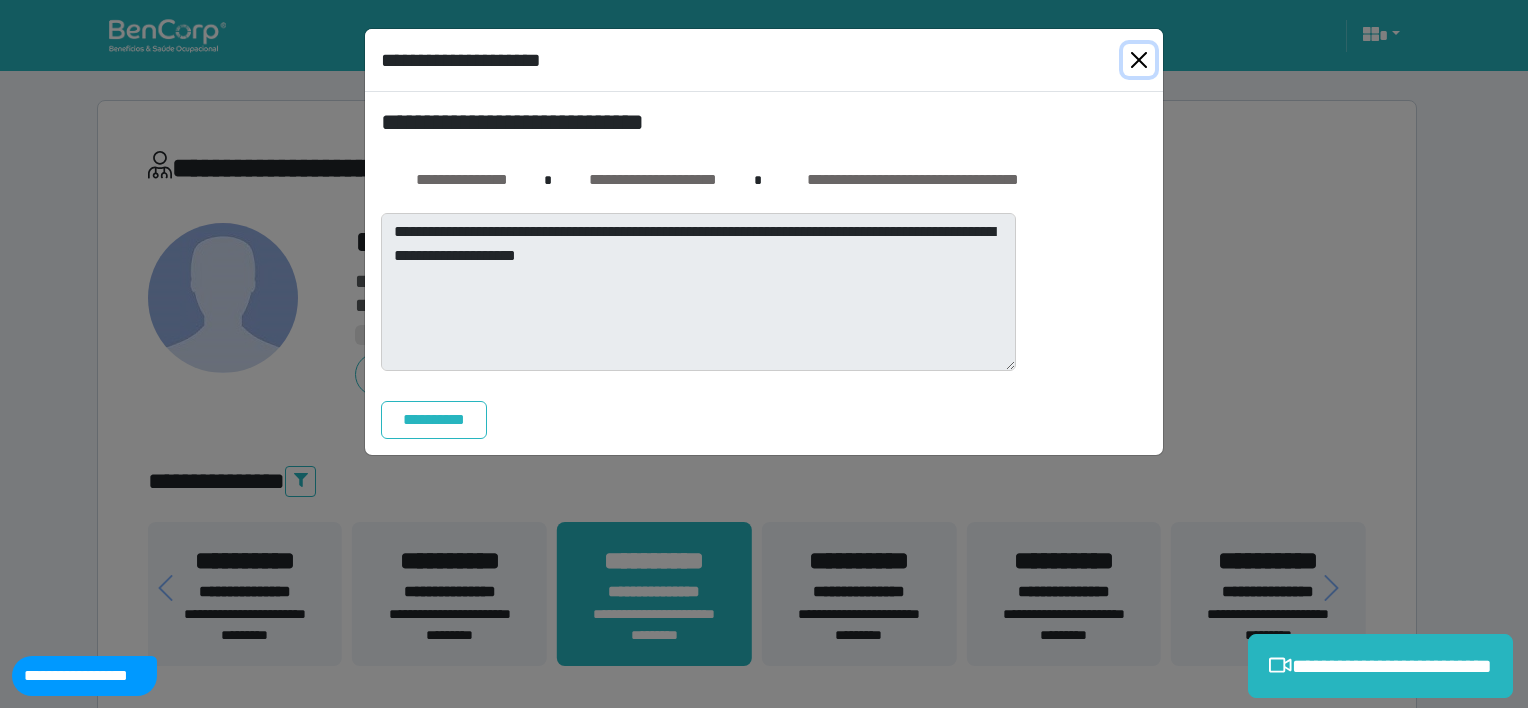 click at bounding box center (1139, 60) 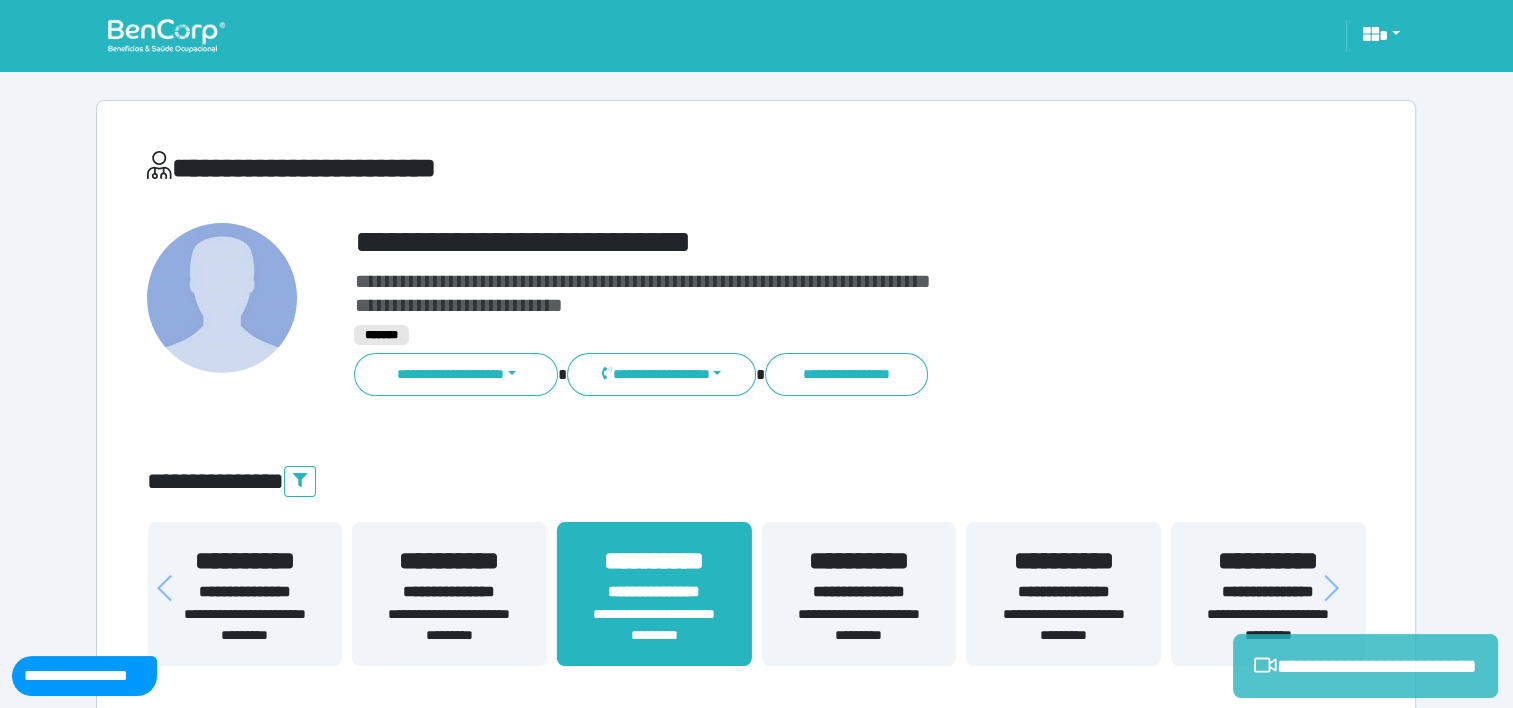 click on "**********" at bounding box center (1365, 666) 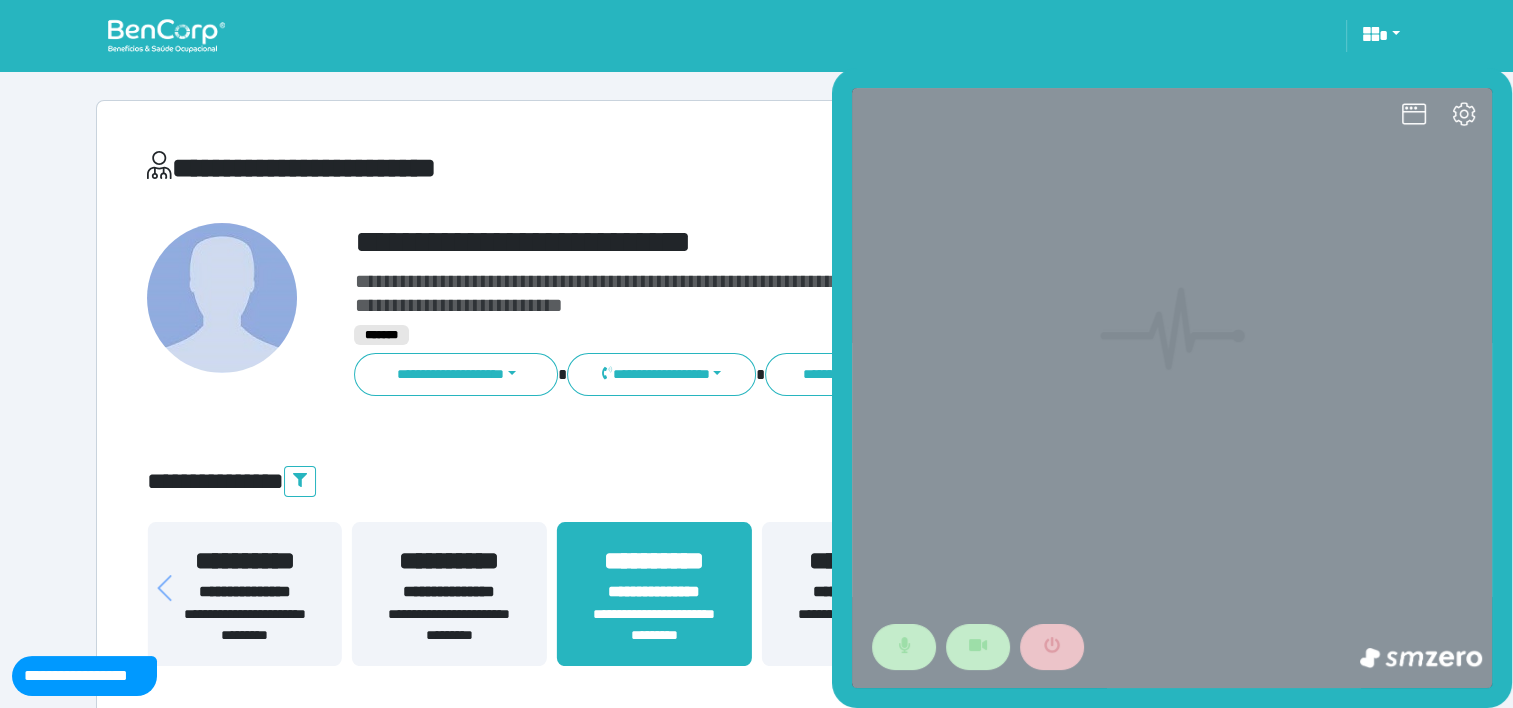 scroll, scrollTop: 0, scrollLeft: 0, axis: both 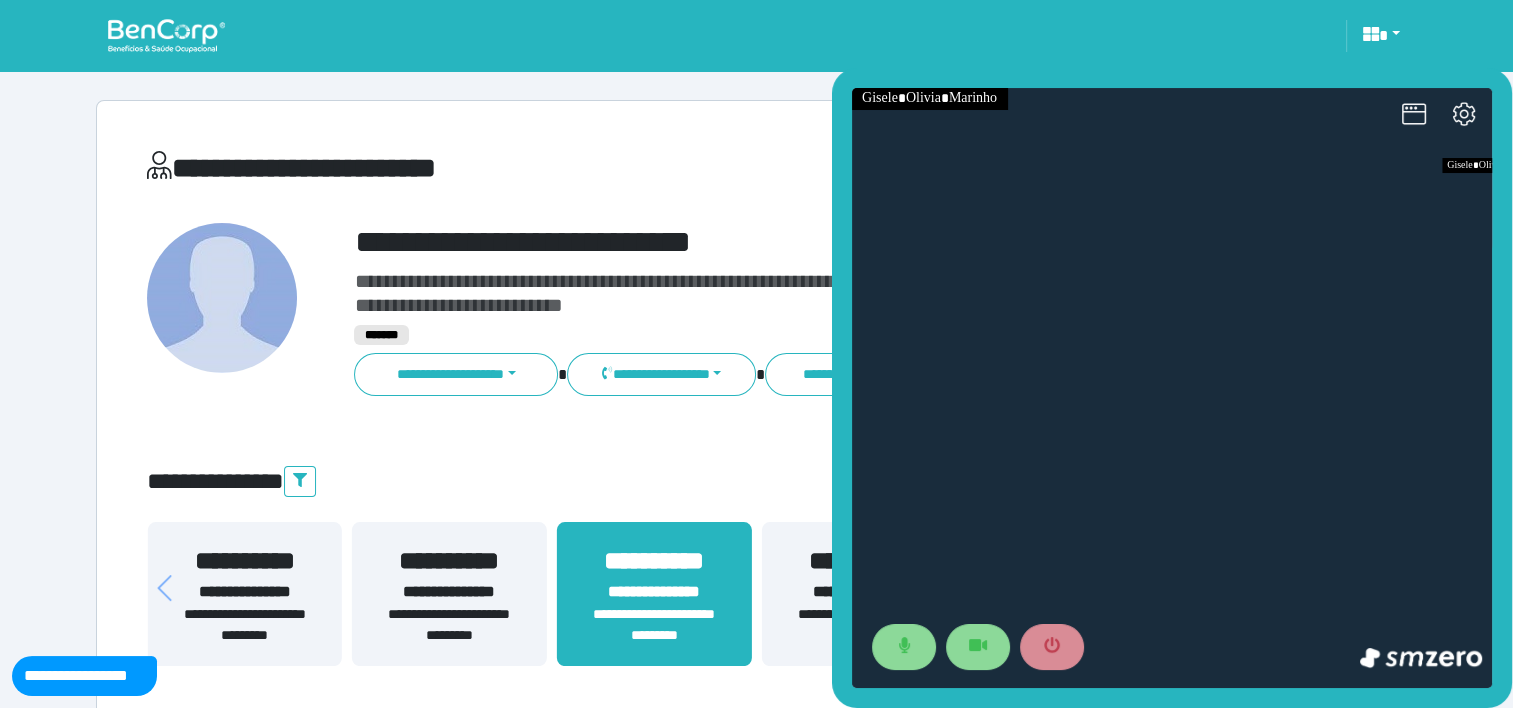 click at bounding box center (1421, 658) 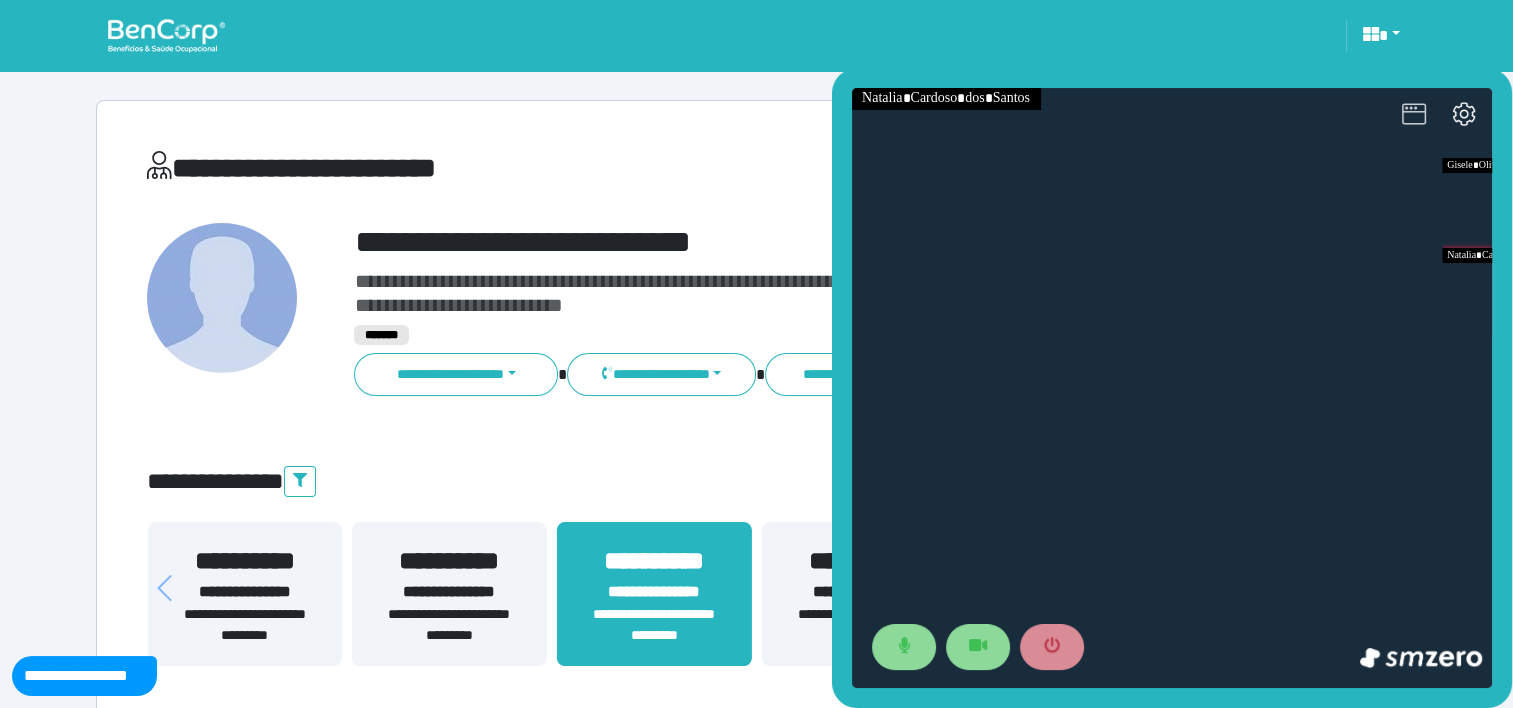 click 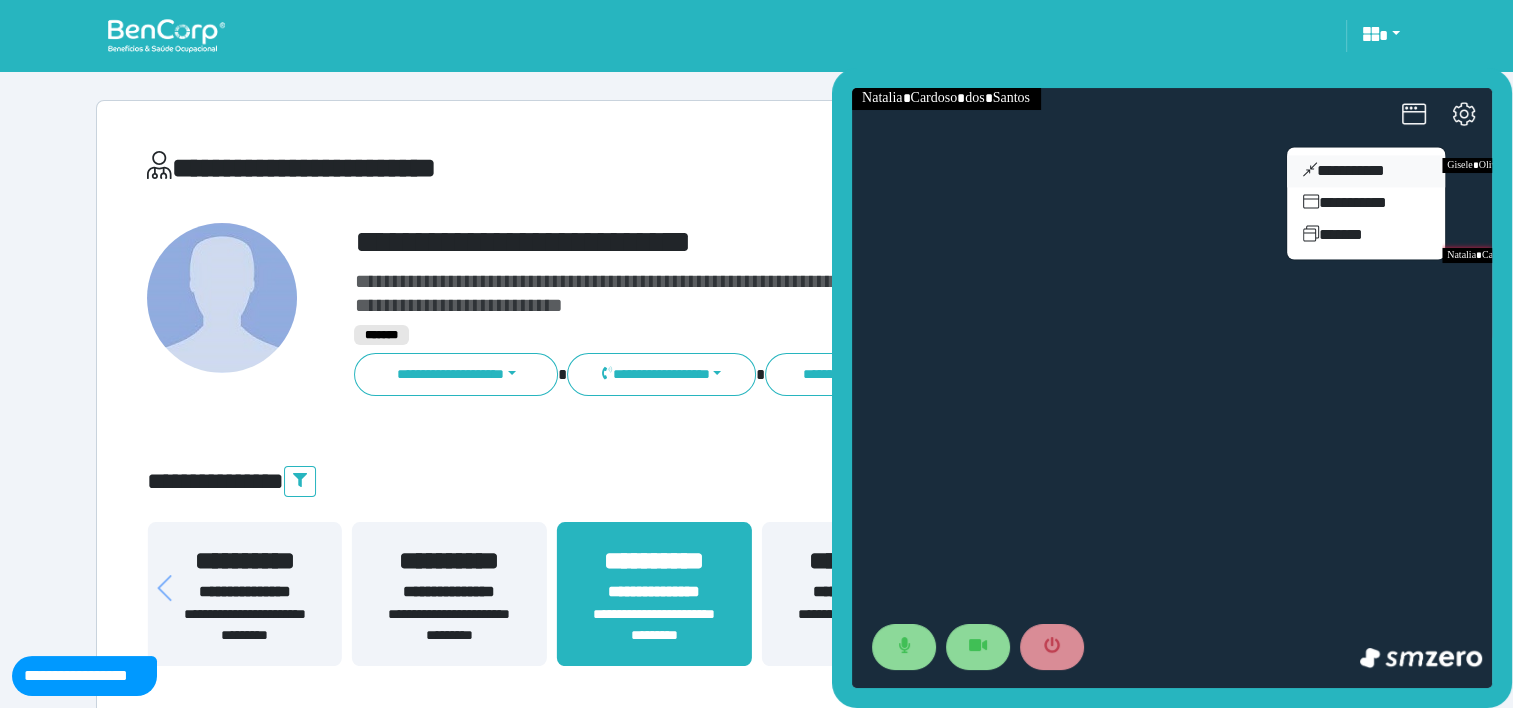 click on "**********" at bounding box center (1366, 171) 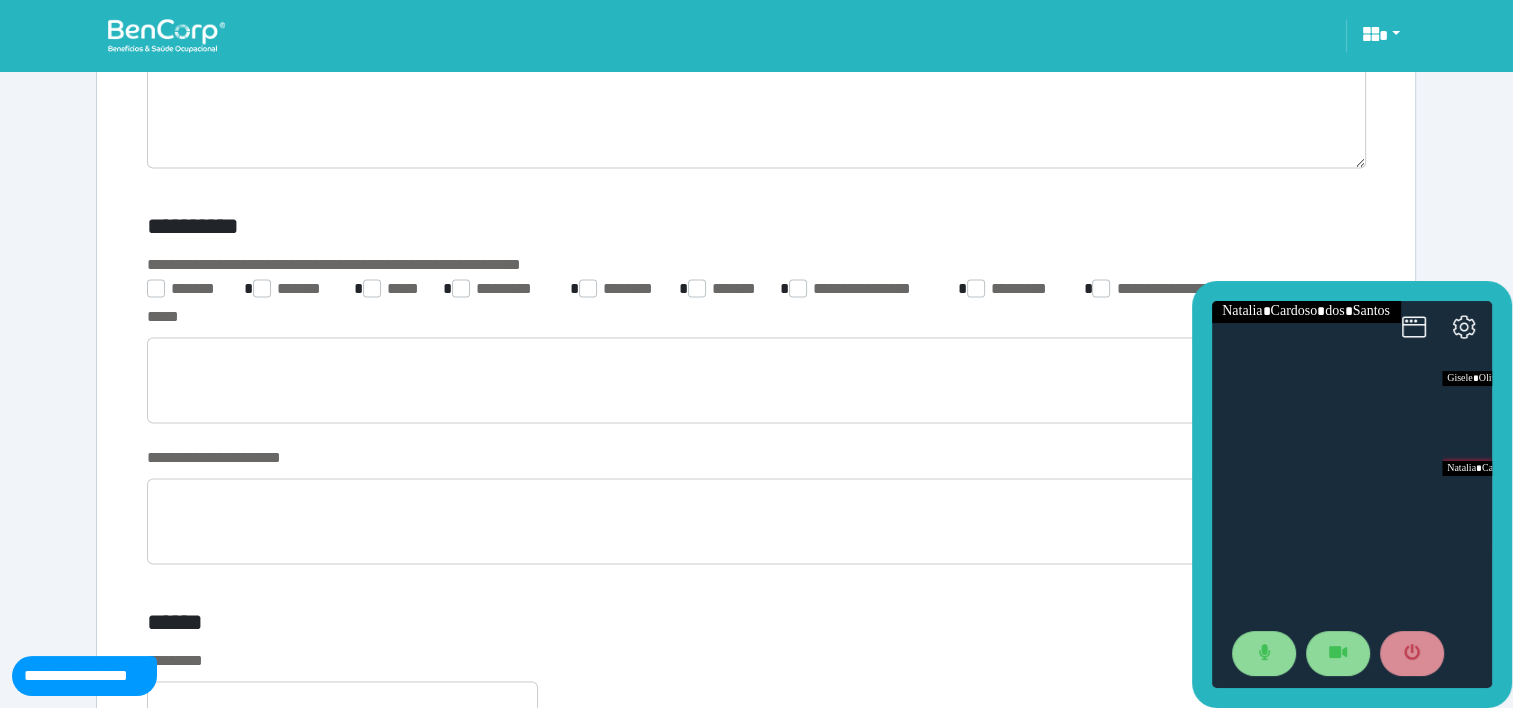 scroll, scrollTop: 3155, scrollLeft: 0, axis: vertical 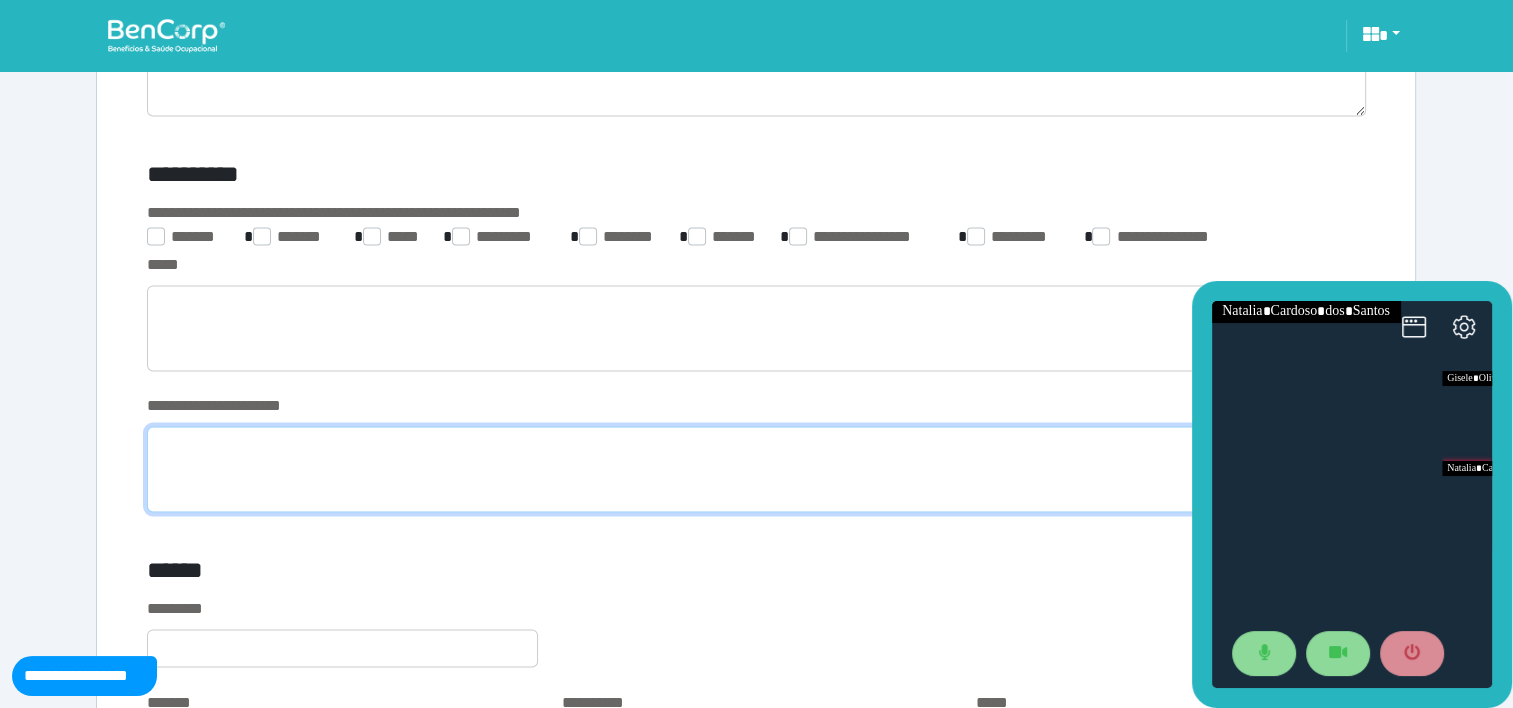click at bounding box center (756, 469) 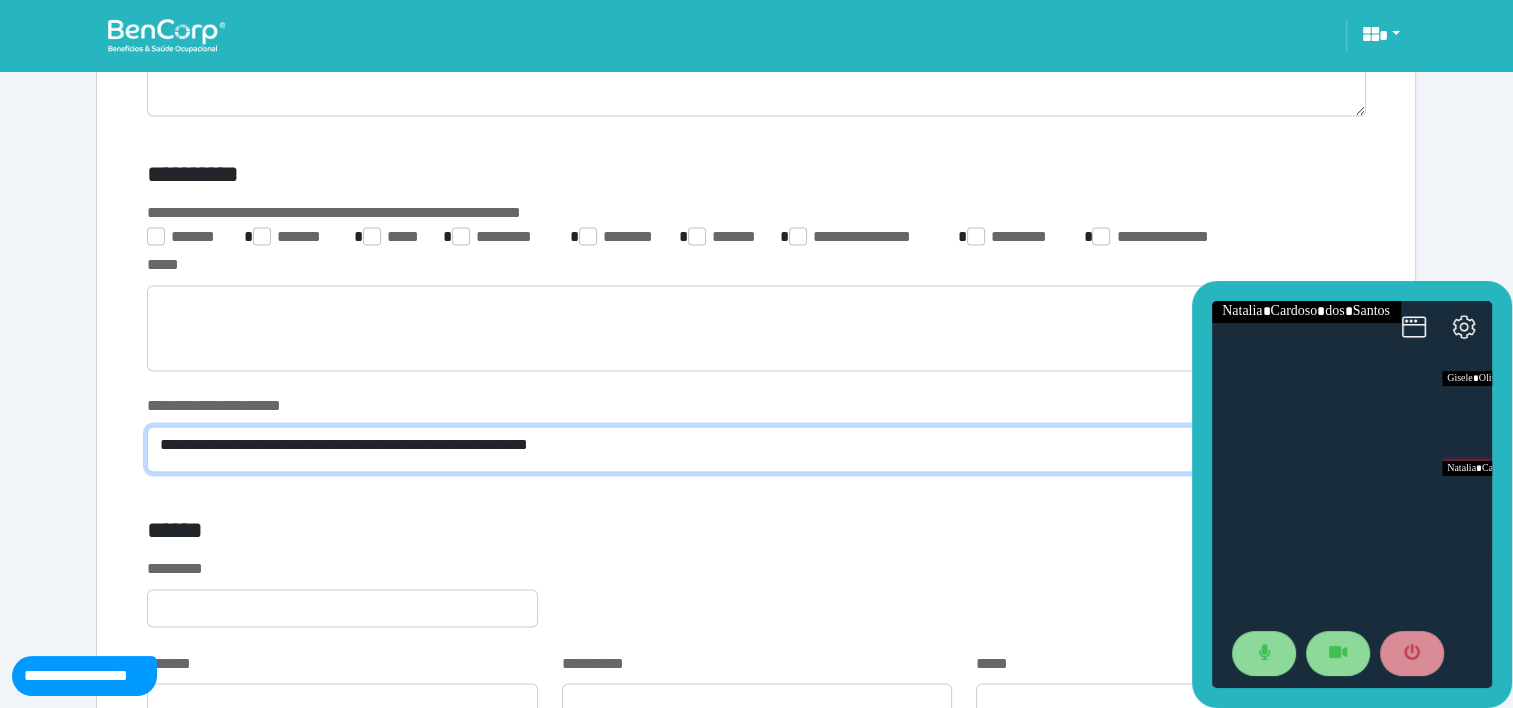 click on "**********" at bounding box center (756, 449) 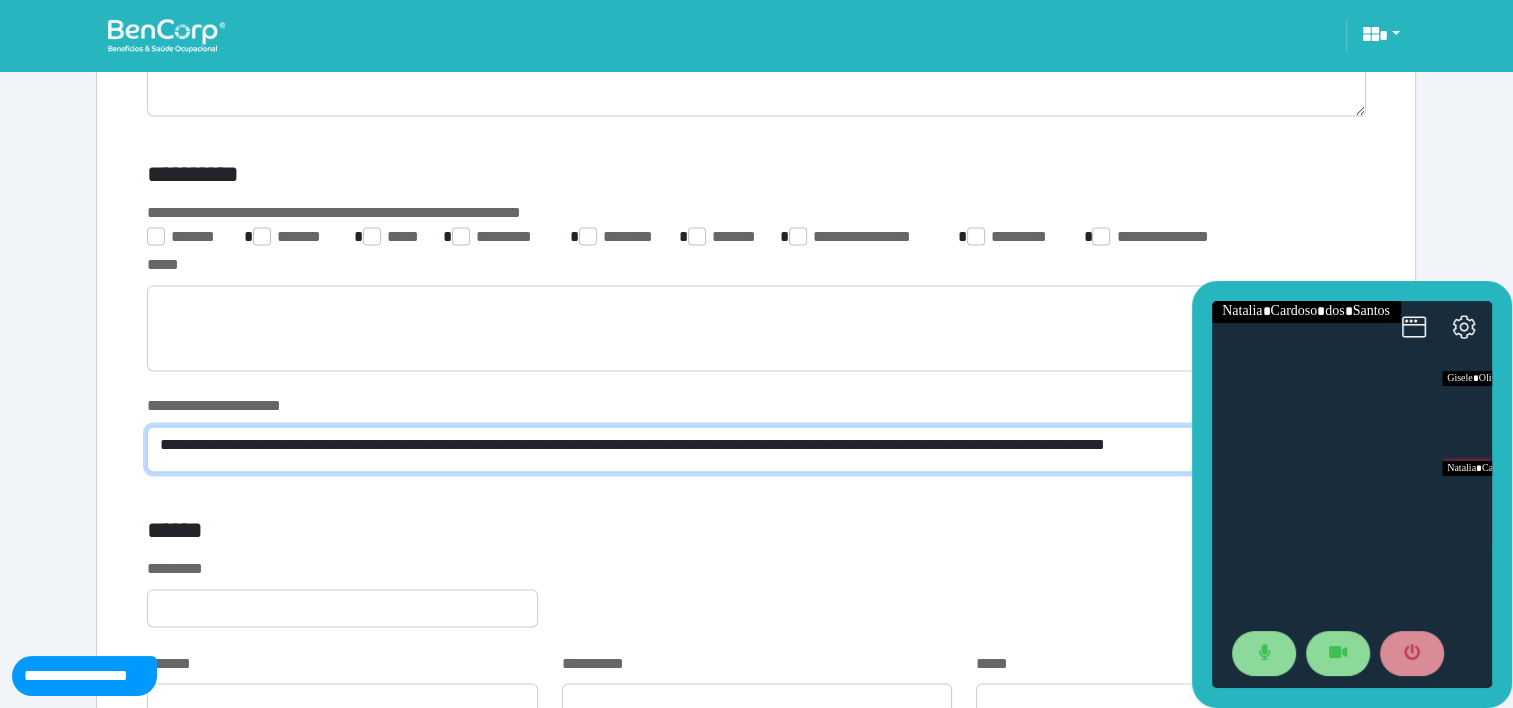 scroll, scrollTop: 0, scrollLeft: 0, axis: both 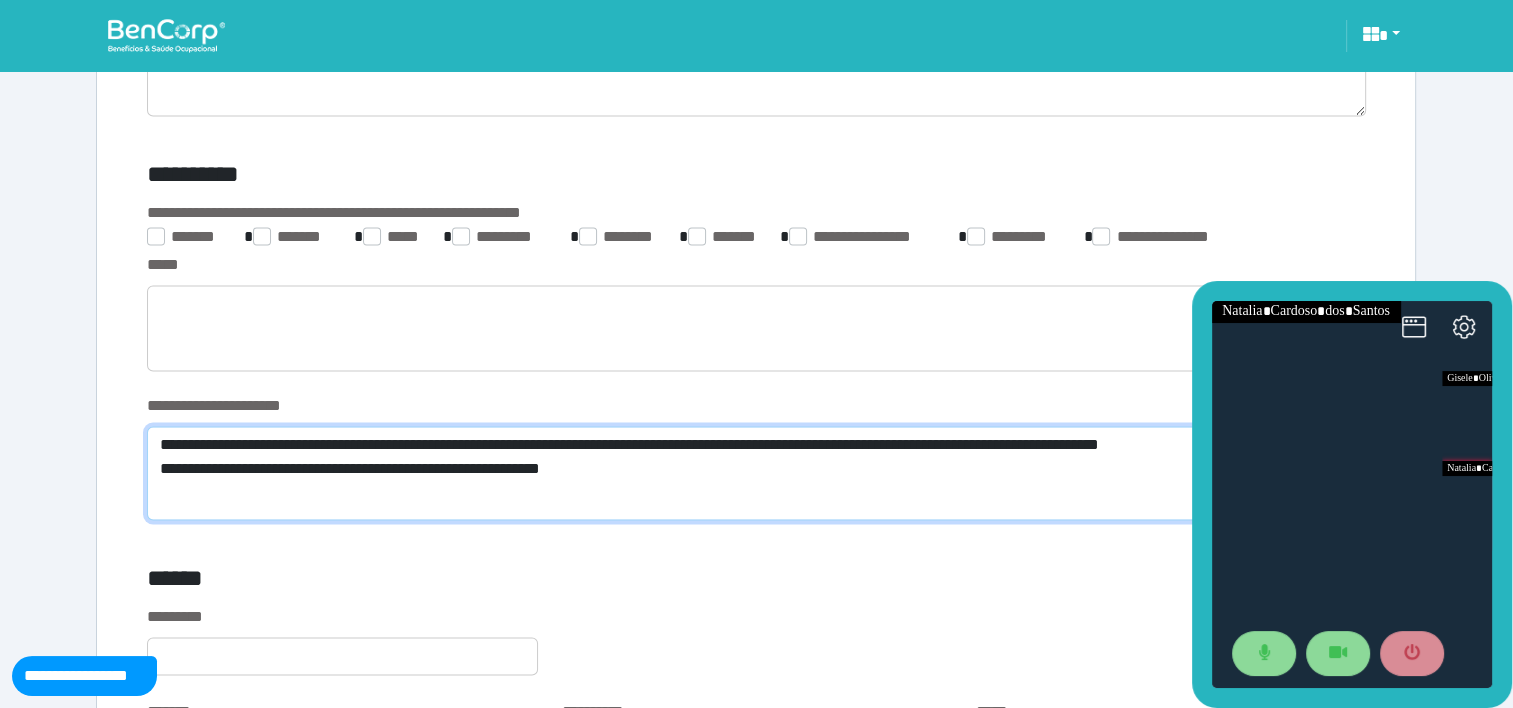 click on "**********" at bounding box center (756, 473) 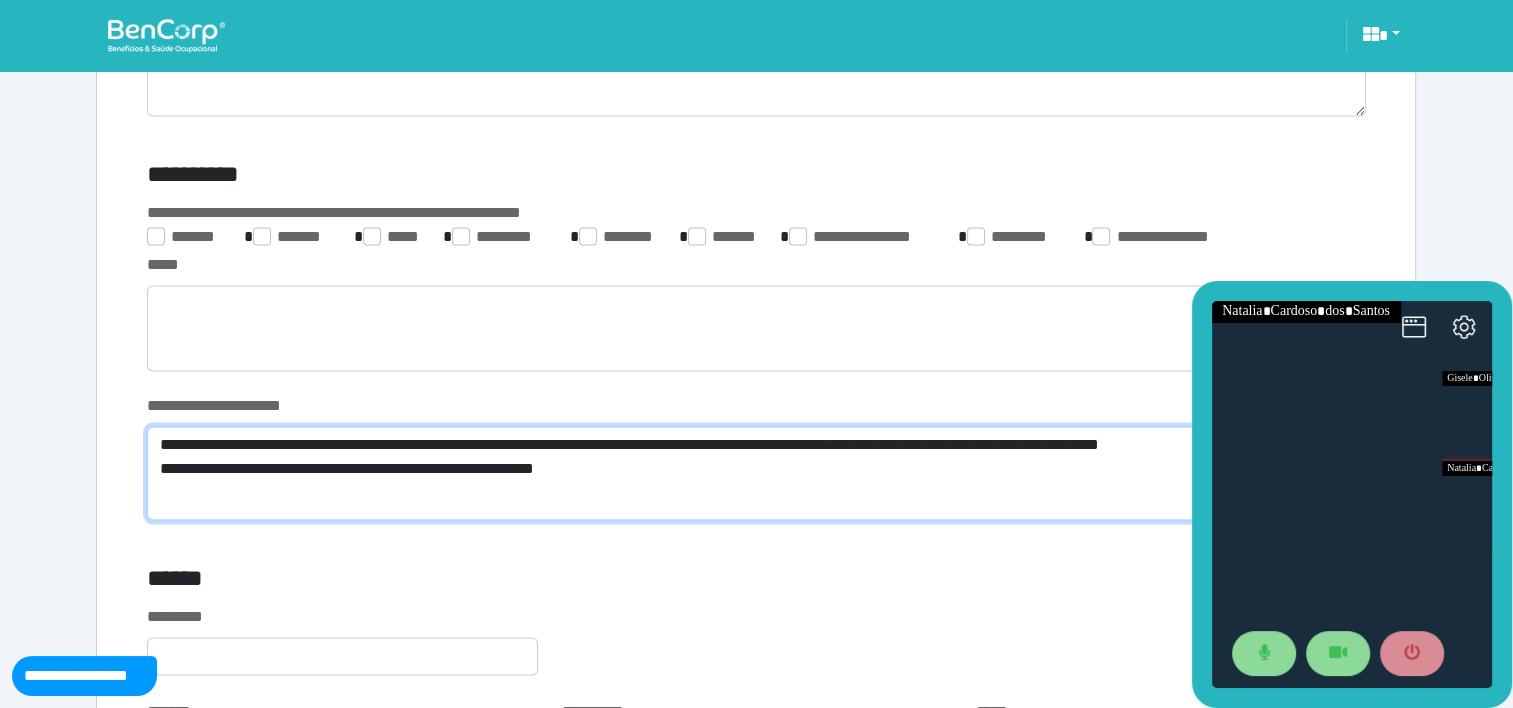 click on "**********" at bounding box center [756, 473] 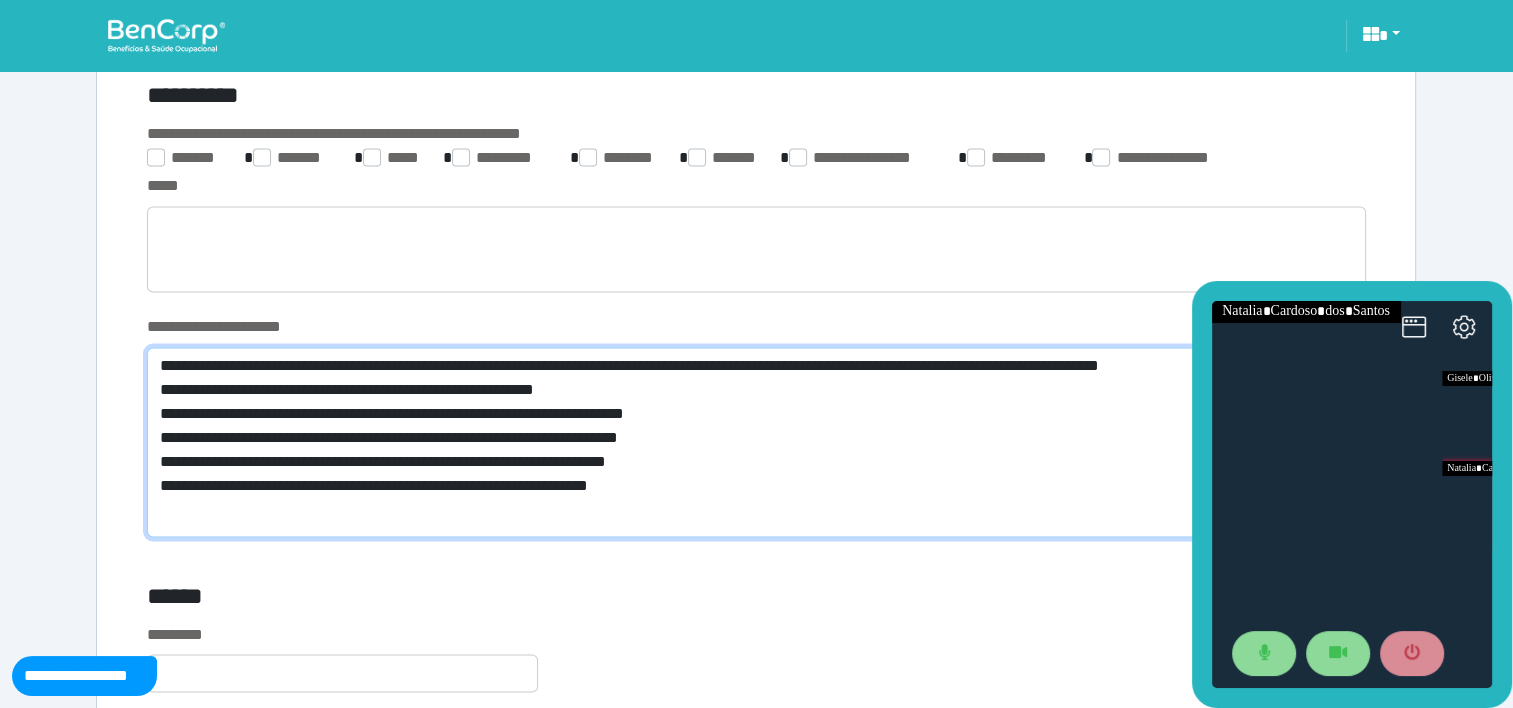 scroll, scrollTop: 3242, scrollLeft: 0, axis: vertical 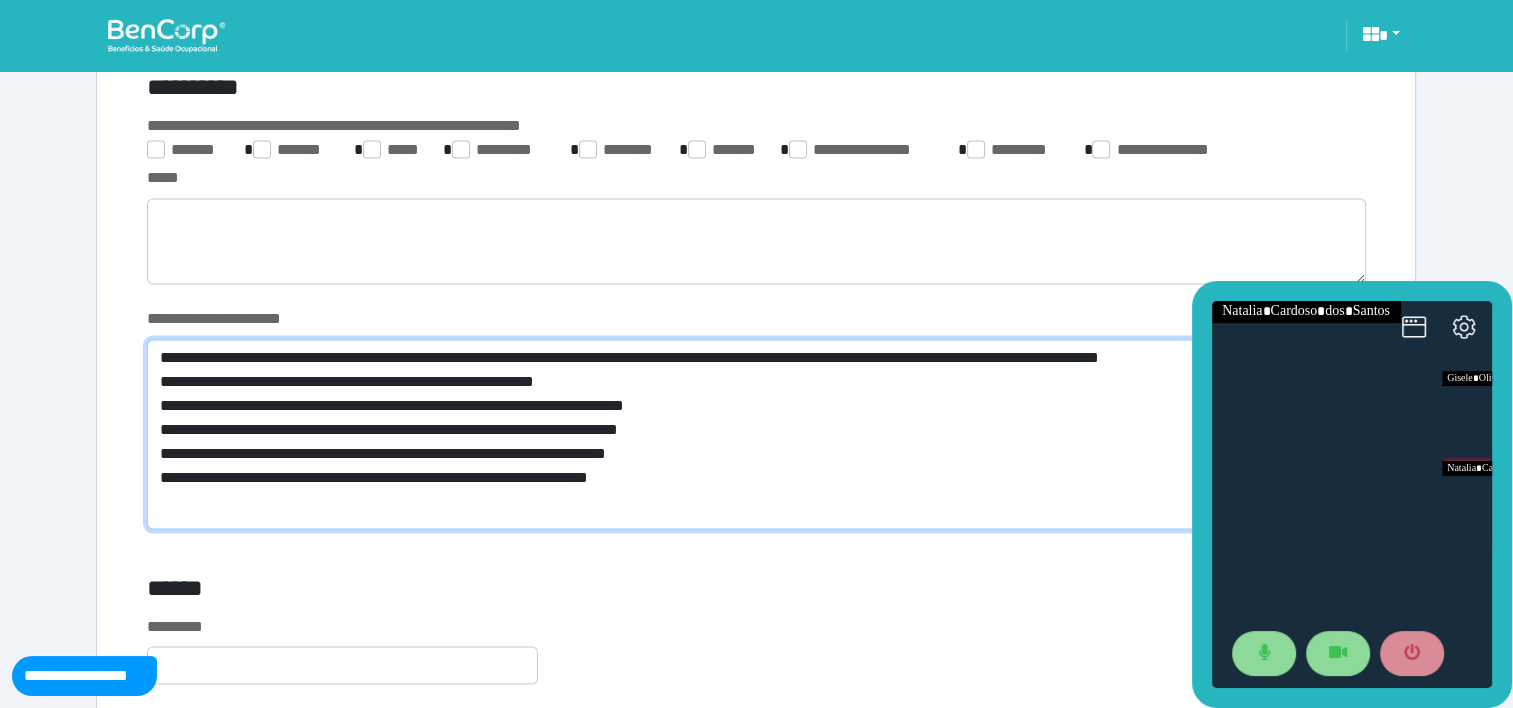 click on "**********" at bounding box center [756, 1374] 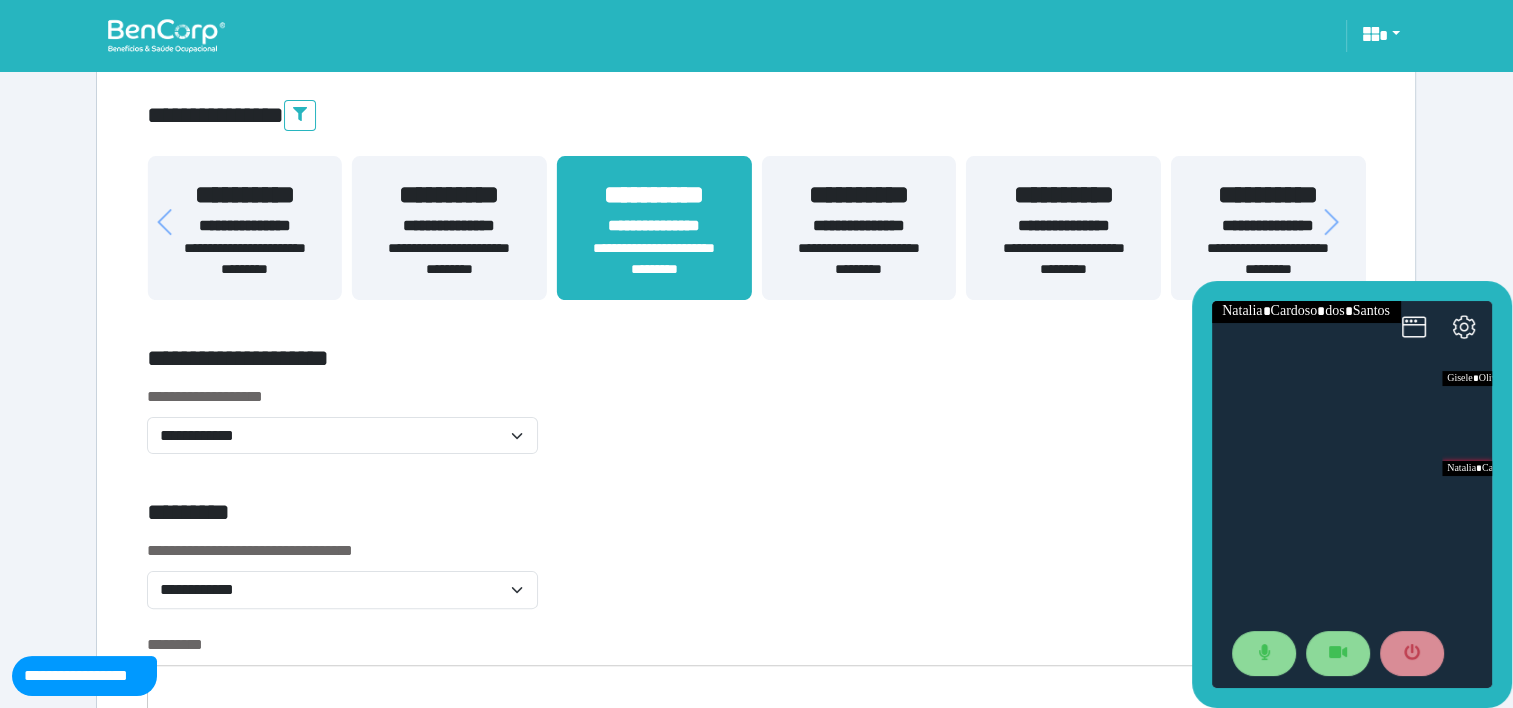 scroll, scrollTop: 408, scrollLeft: 0, axis: vertical 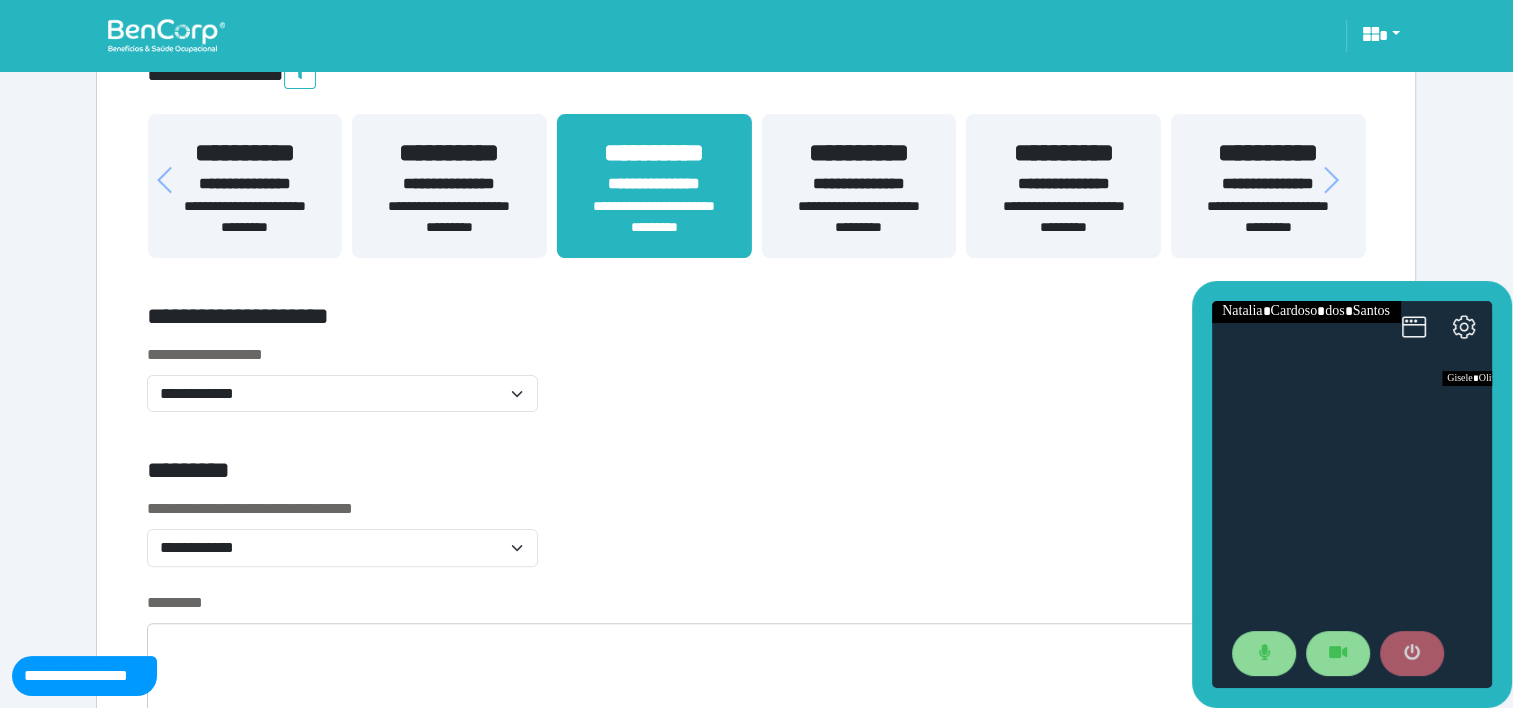type on "**********" 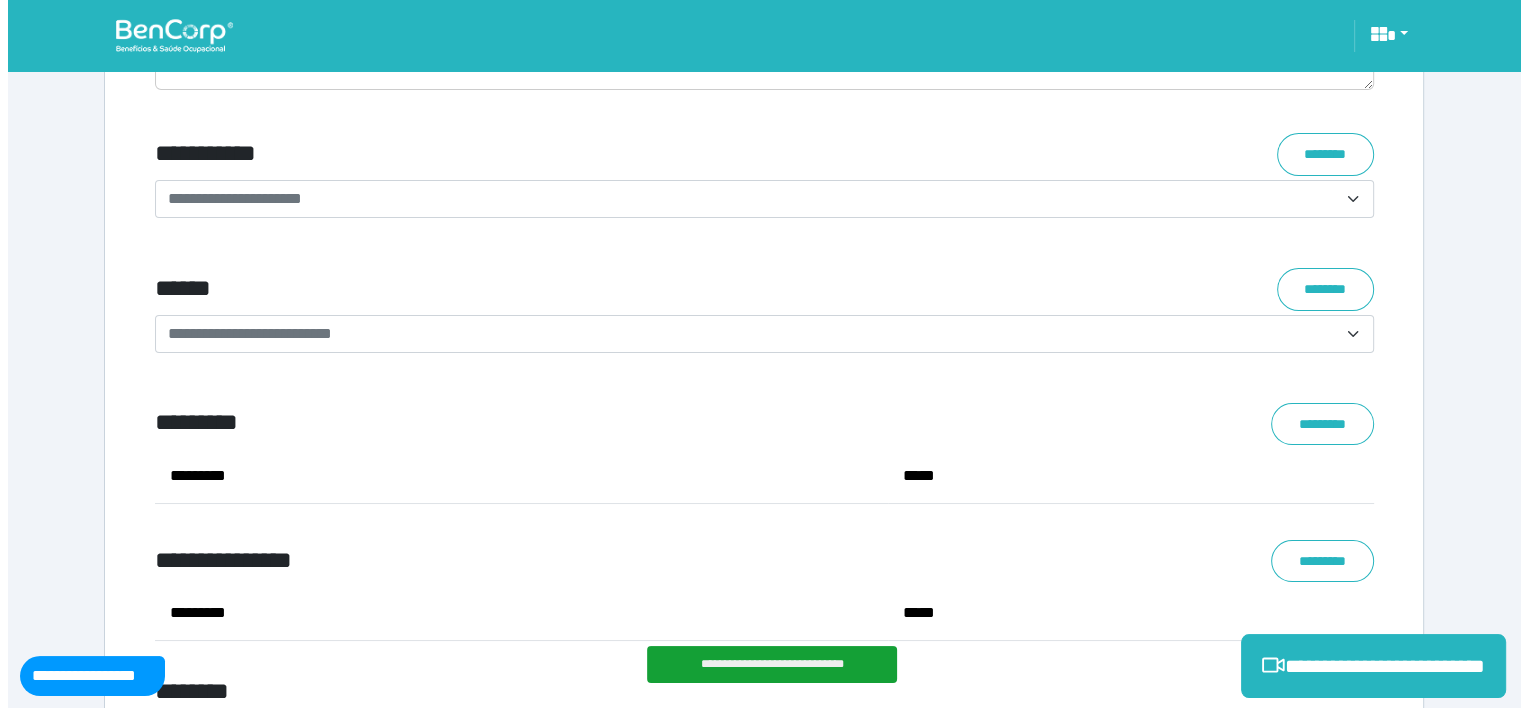 scroll, scrollTop: 8106, scrollLeft: 0, axis: vertical 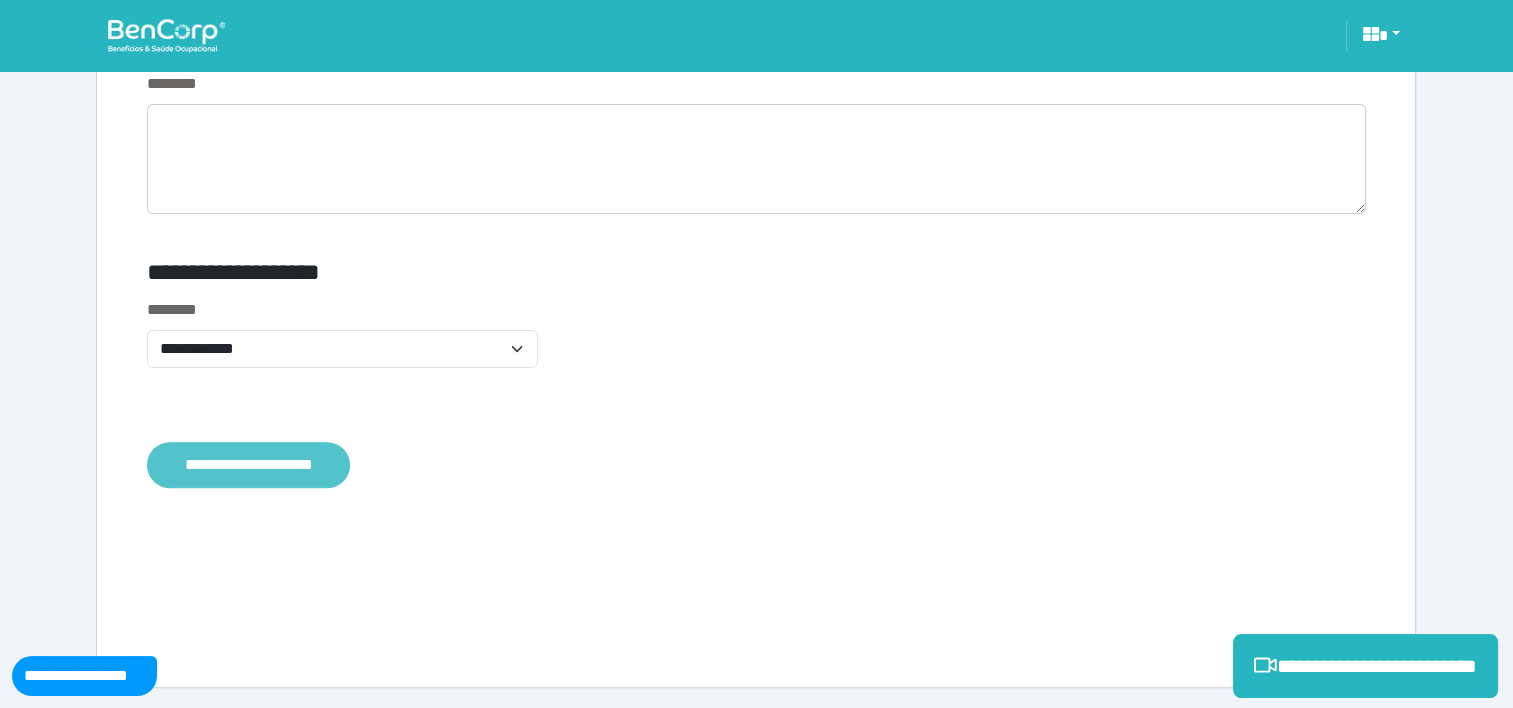 click on "**********" at bounding box center [248, 465] 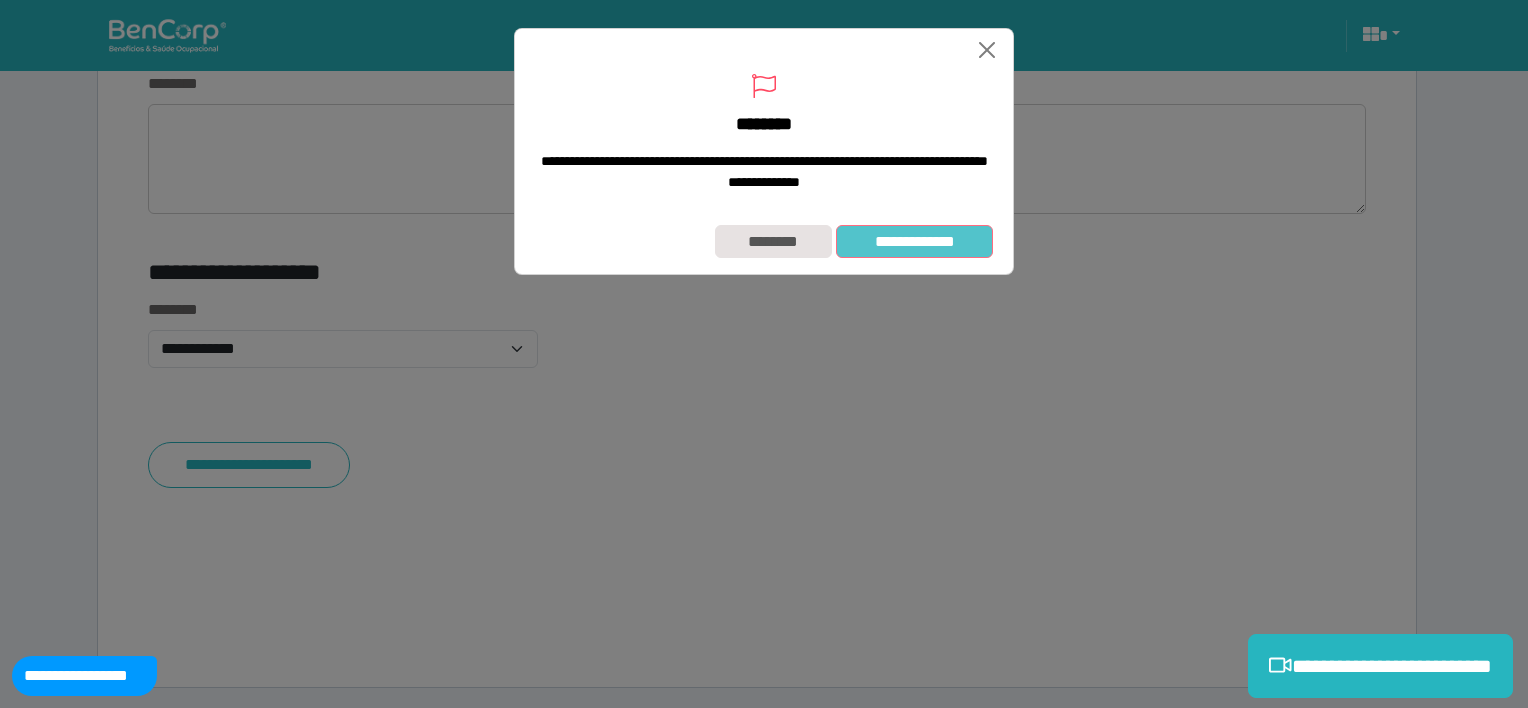 click on "**********" at bounding box center [914, 242] 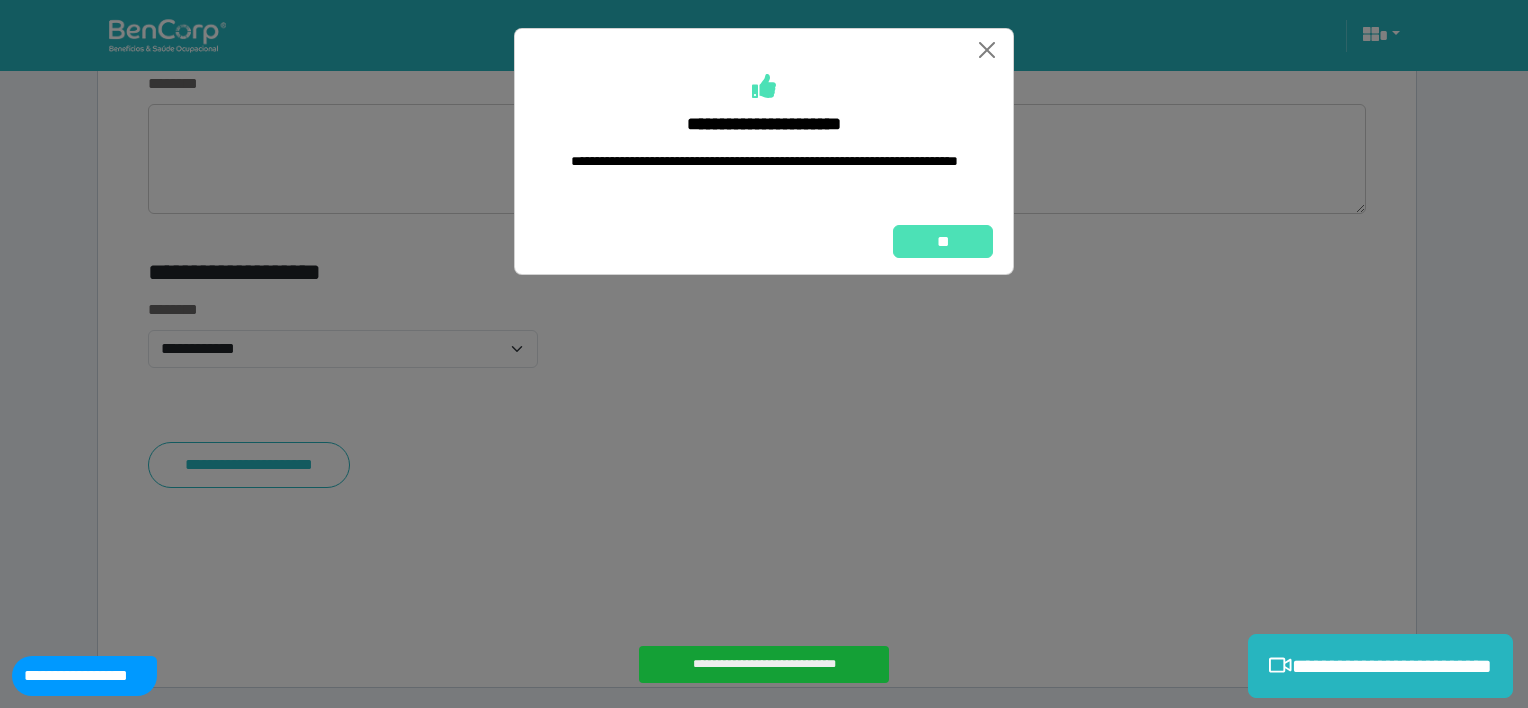 click on "**" at bounding box center (764, 242) 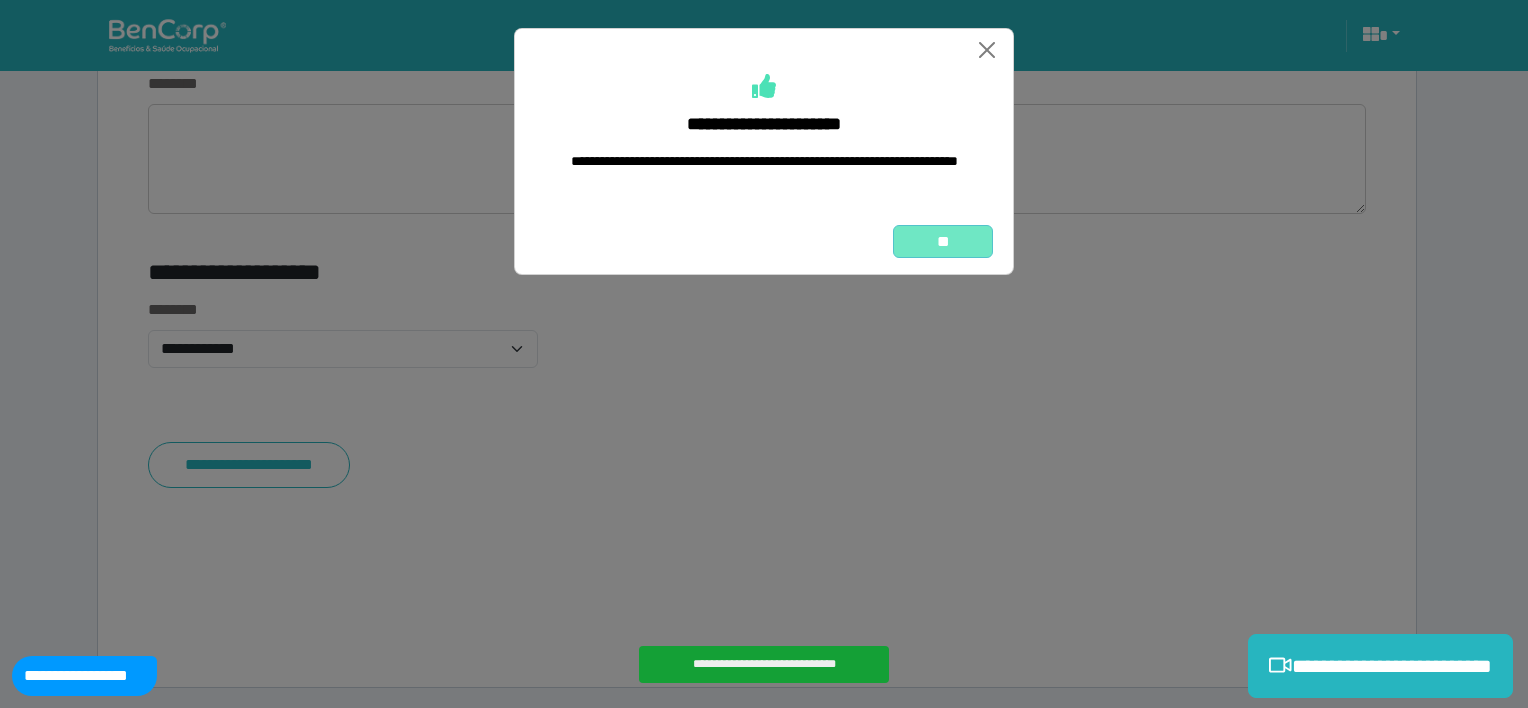 click on "**" at bounding box center [943, 242] 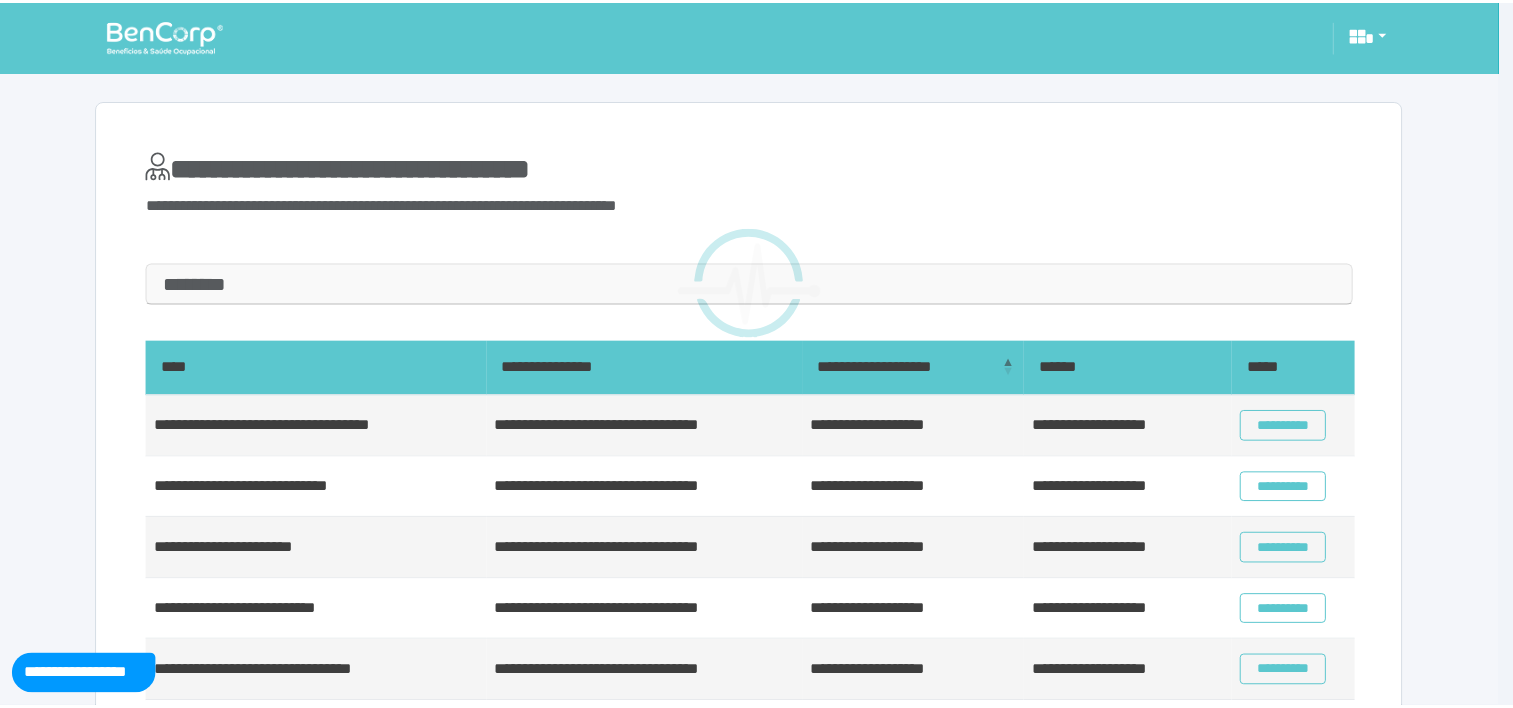scroll, scrollTop: 0, scrollLeft: 0, axis: both 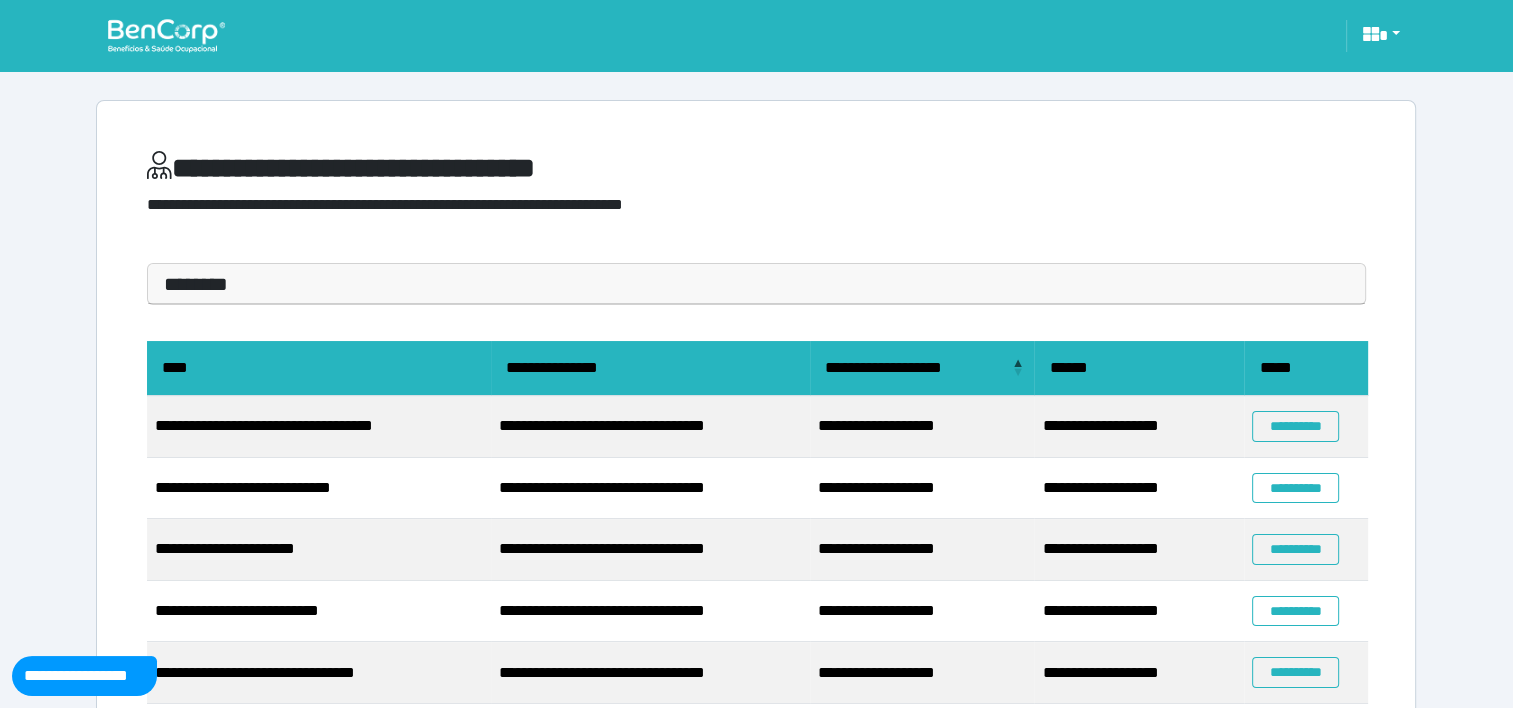click on "********" at bounding box center (756, 284) 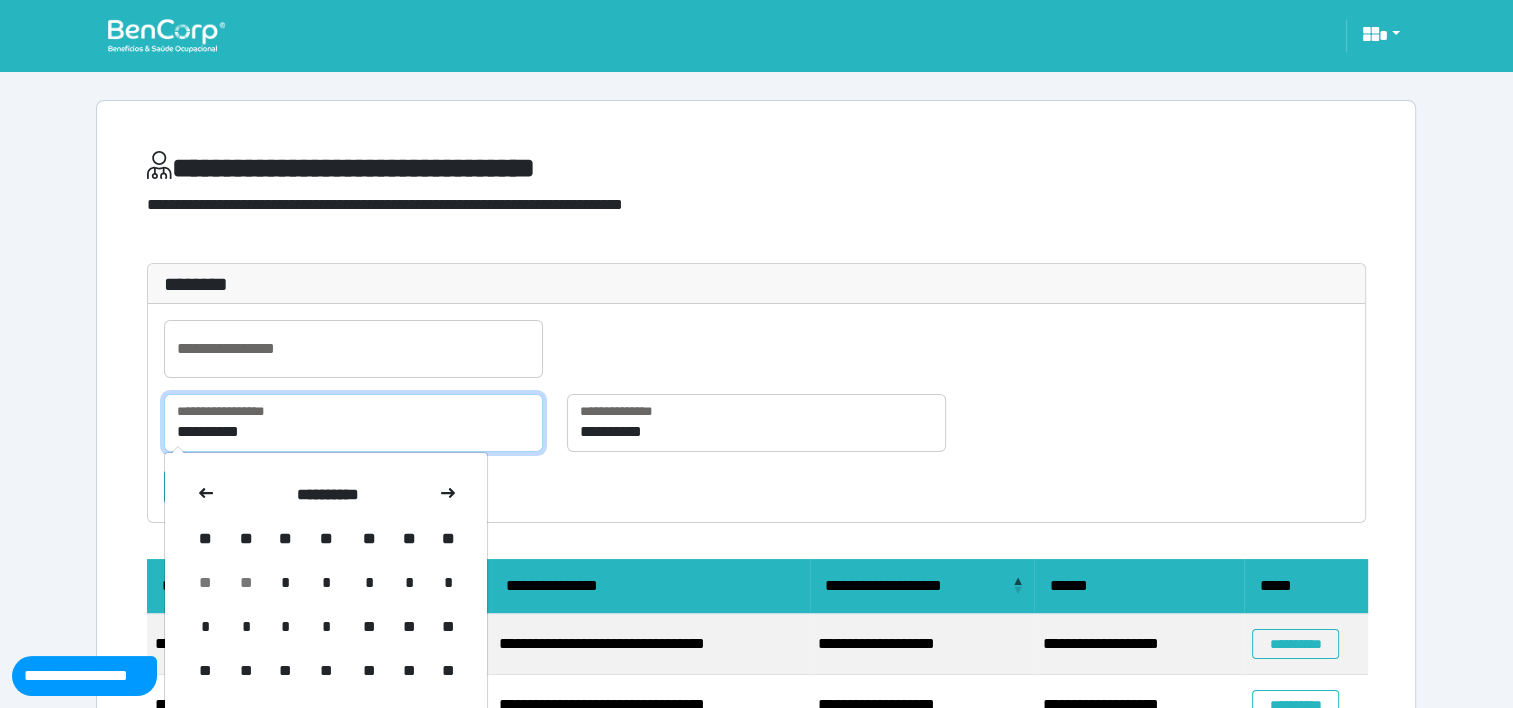 click on "**********" at bounding box center (353, 423) 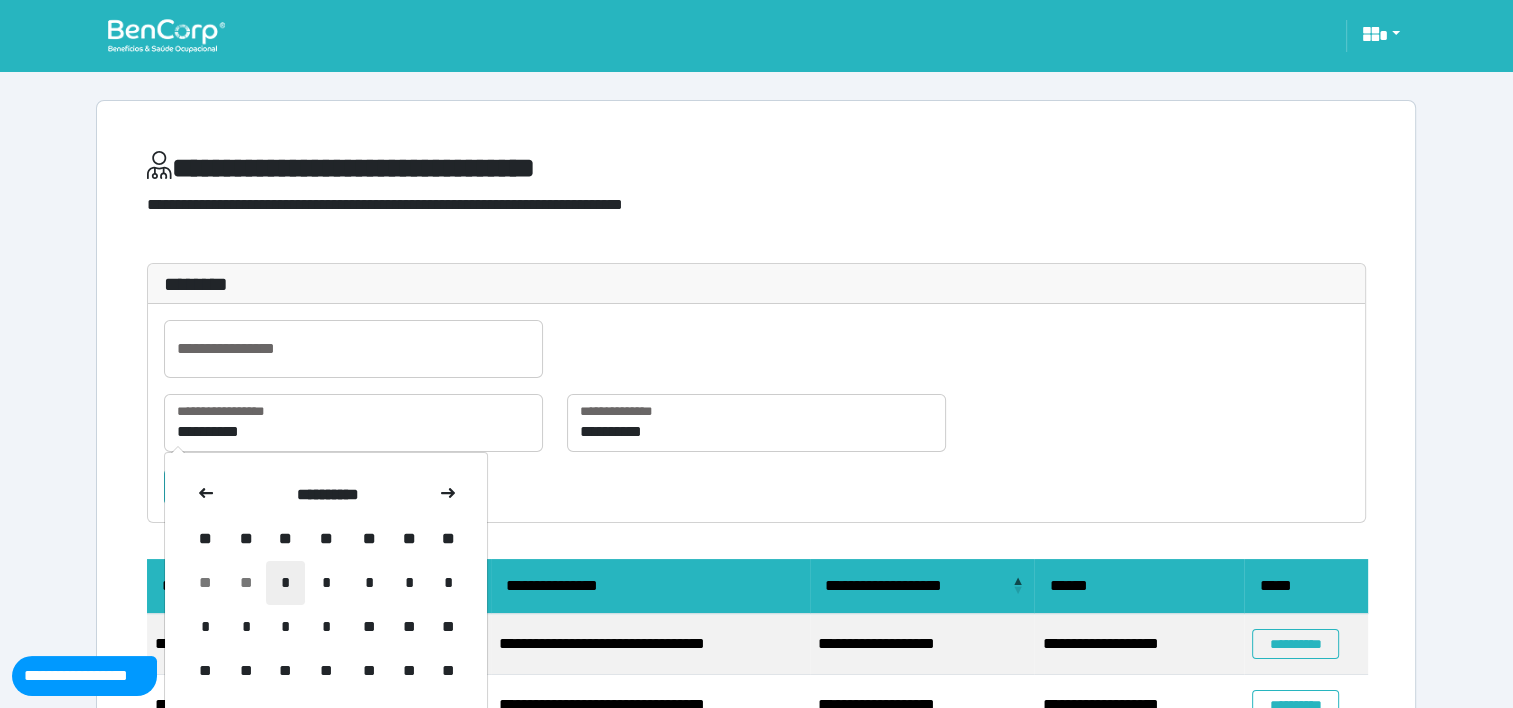 click on "*" at bounding box center (285, 583) 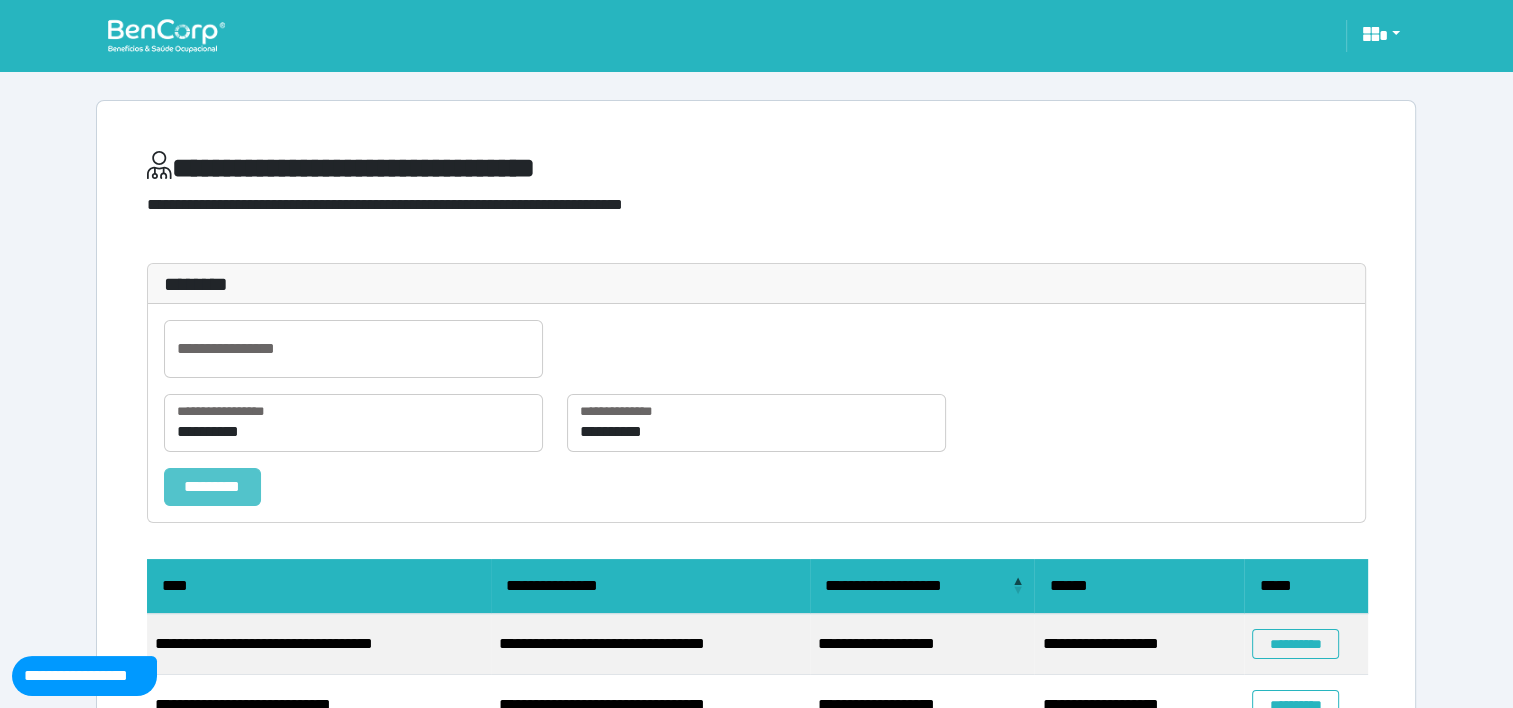 click on "*********" at bounding box center [212, 487] 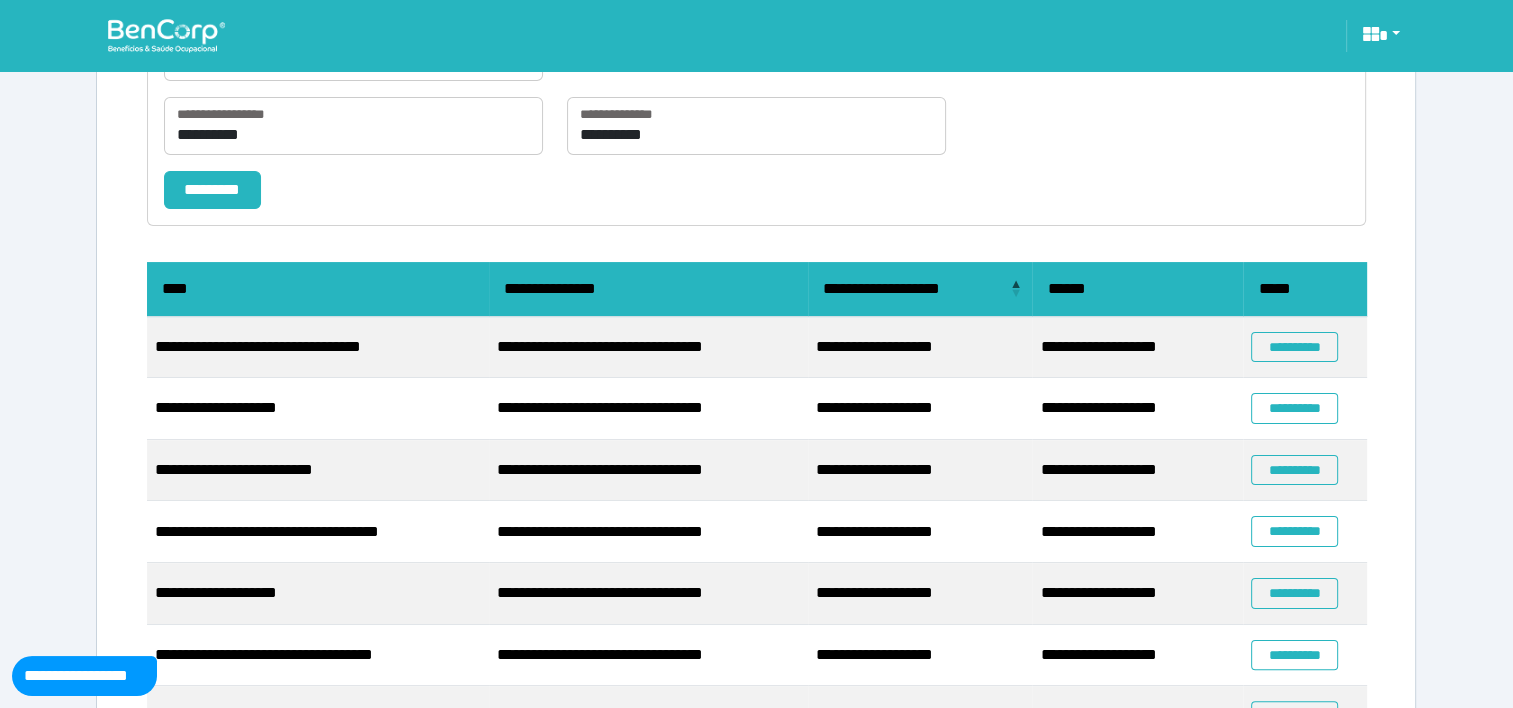 scroll, scrollTop: 312, scrollLeft: 0, axis: vertical 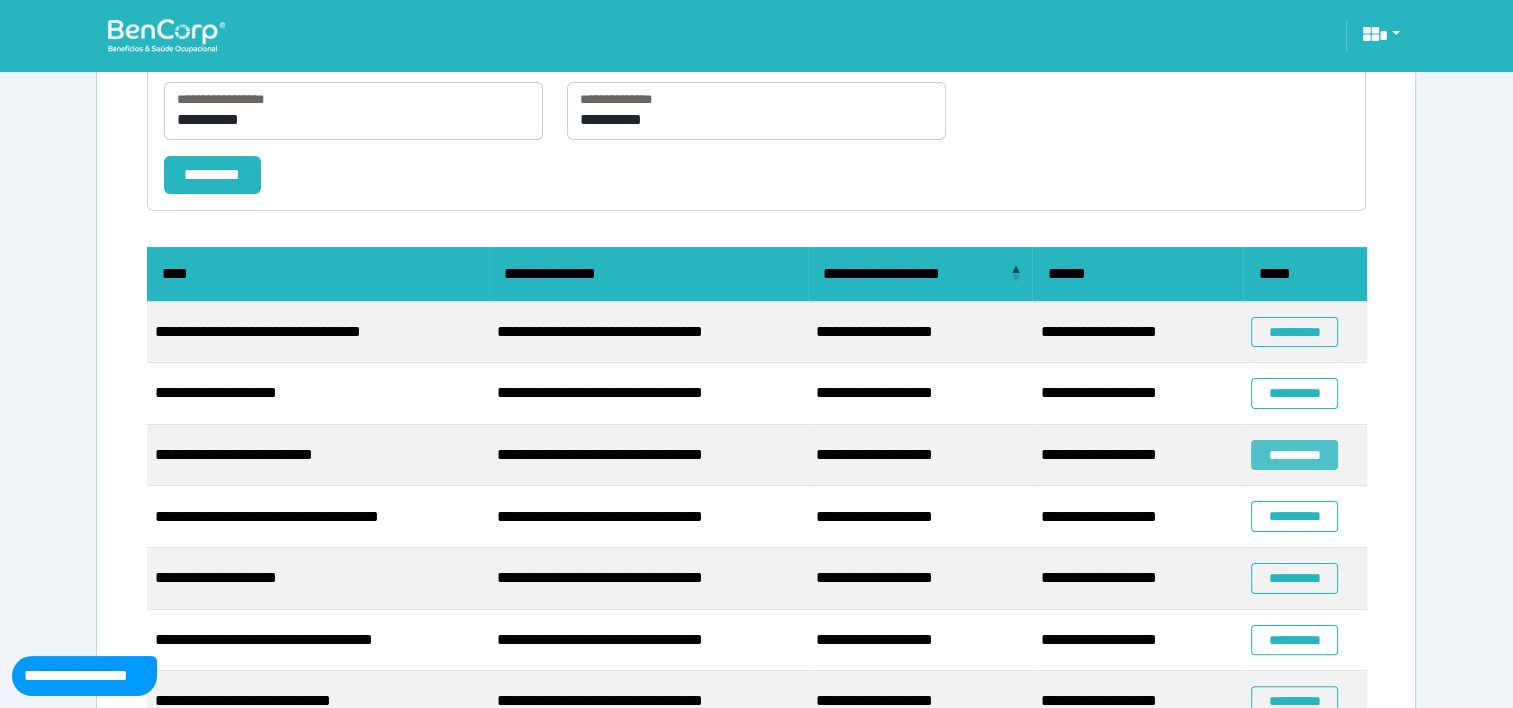 click on "**********" at bounding box center [1294, 455] 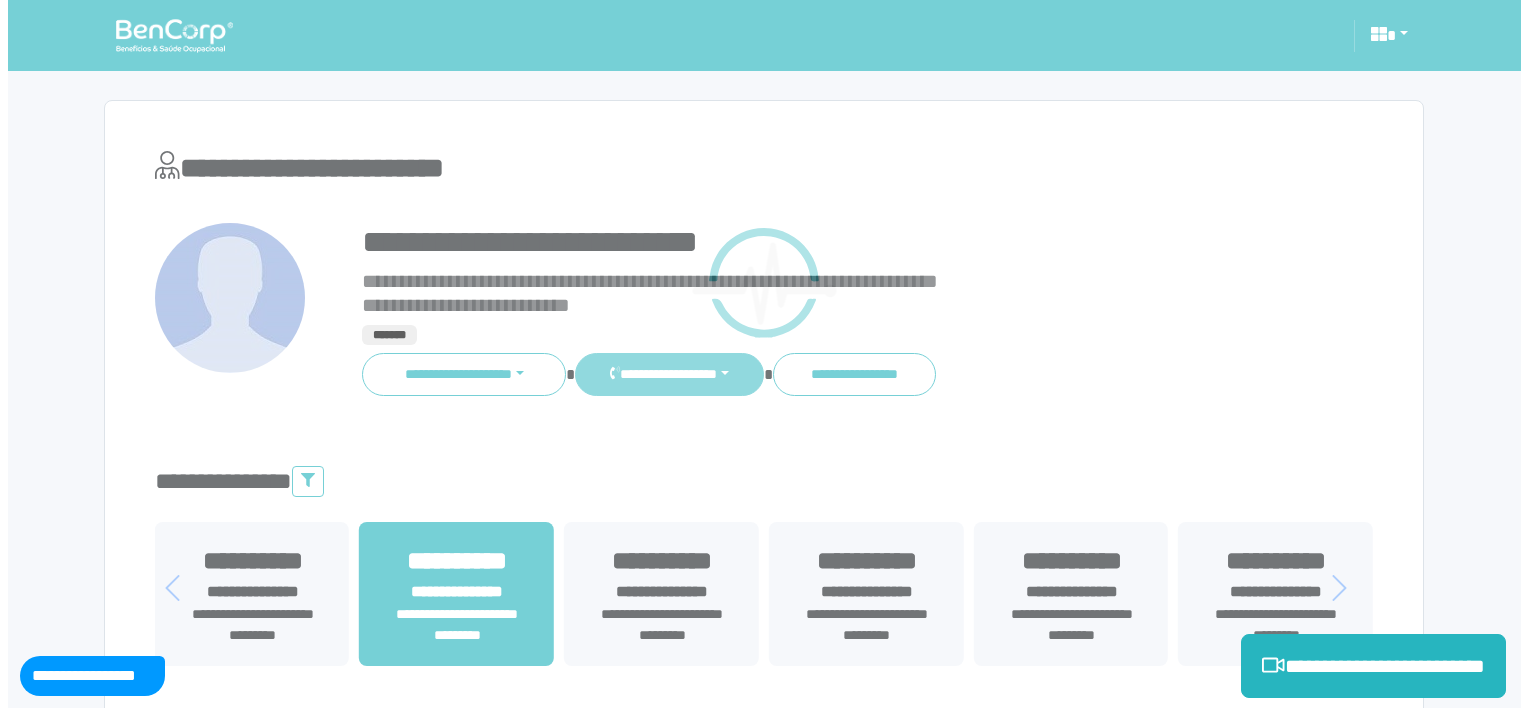 scroll, scrollTop: 0, scrollLeft: 0, axis: both 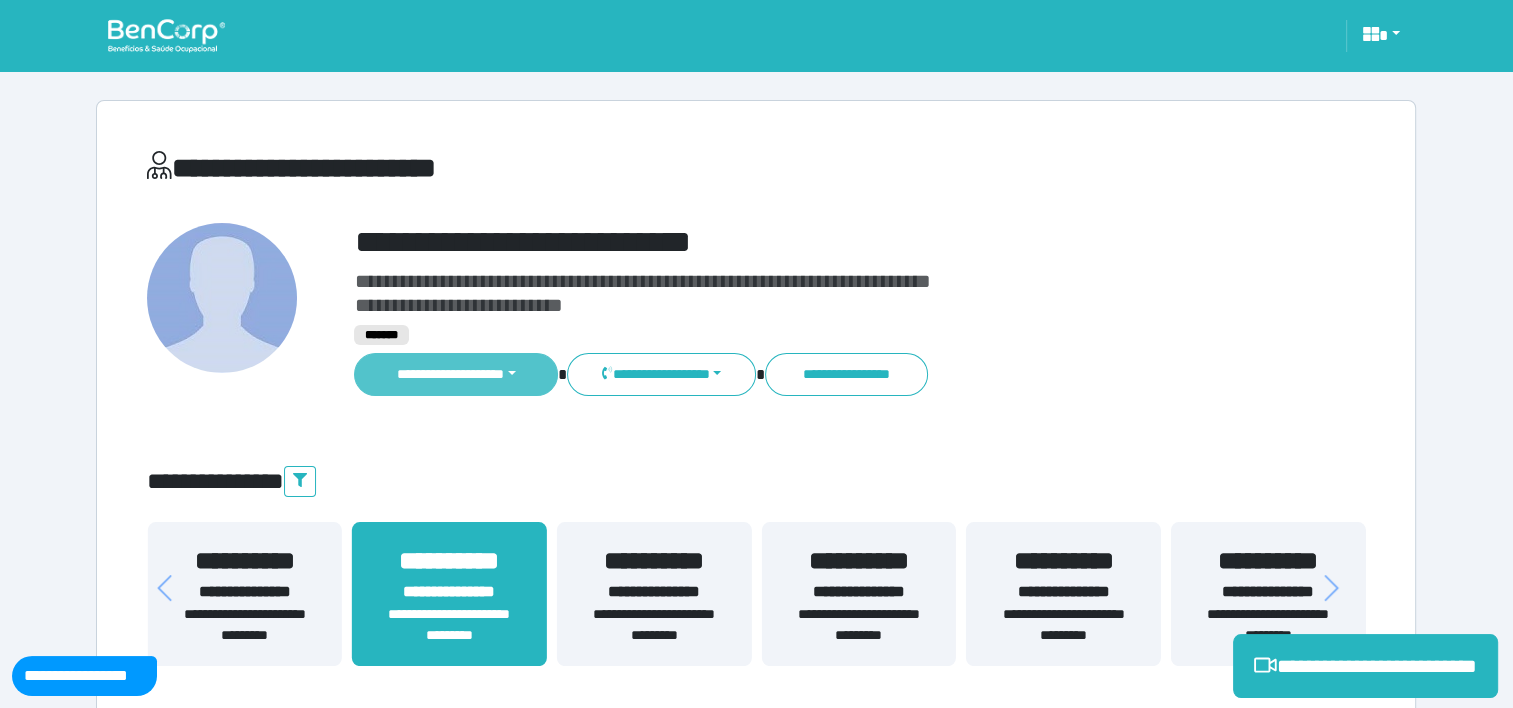 click on "**********" at bounding box center (456, 374) 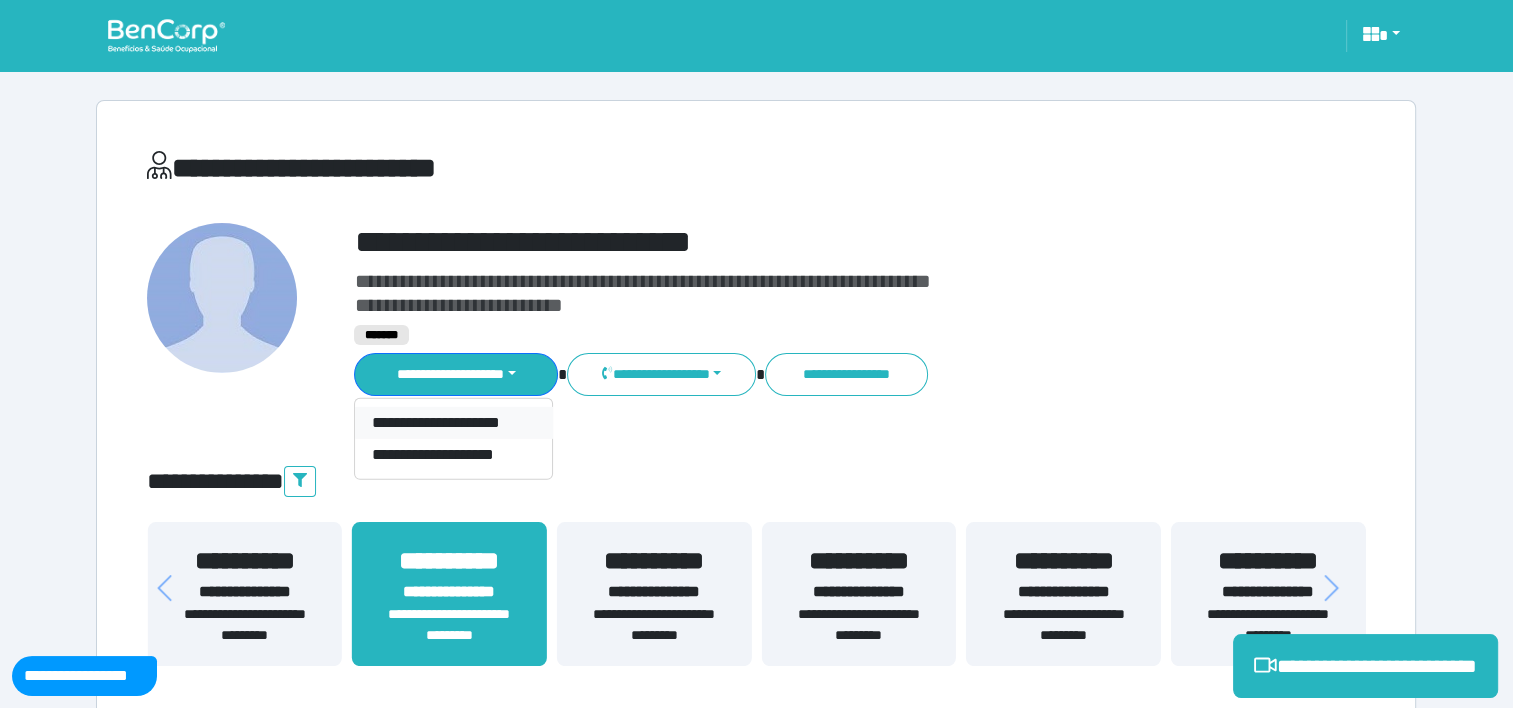 click on "**********" at bounding box center [453, 423] 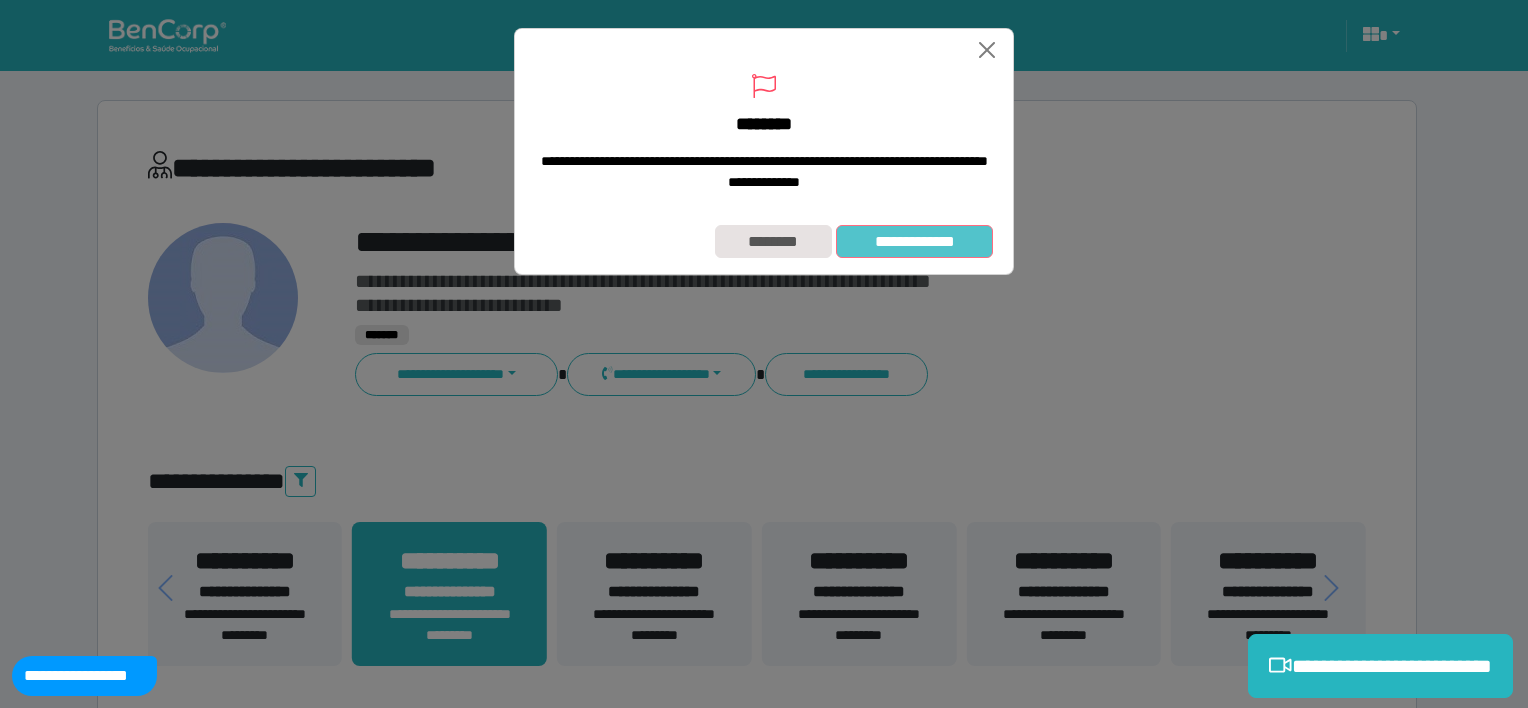 click on "**********" at bounding box center (914, 242) 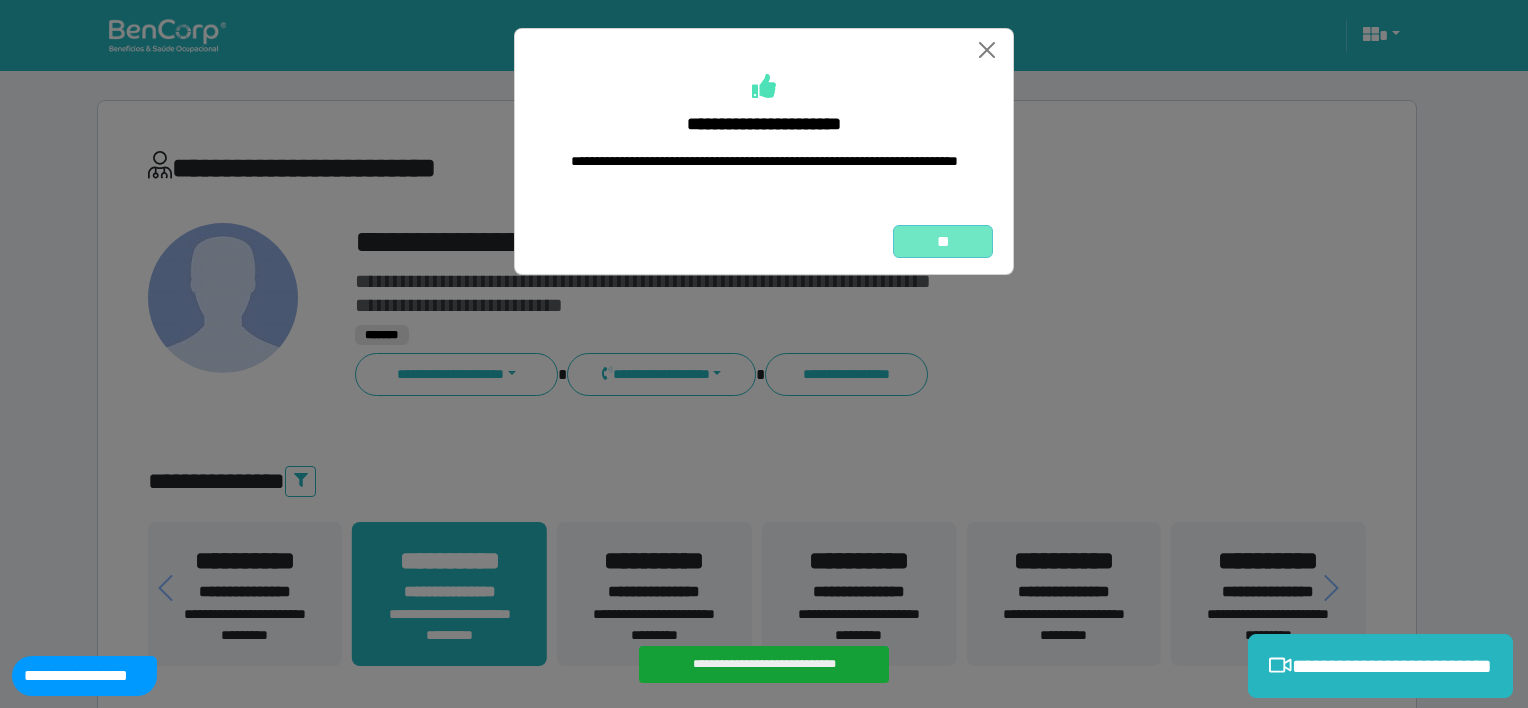 click on "**" at bounding box center [943, 242] 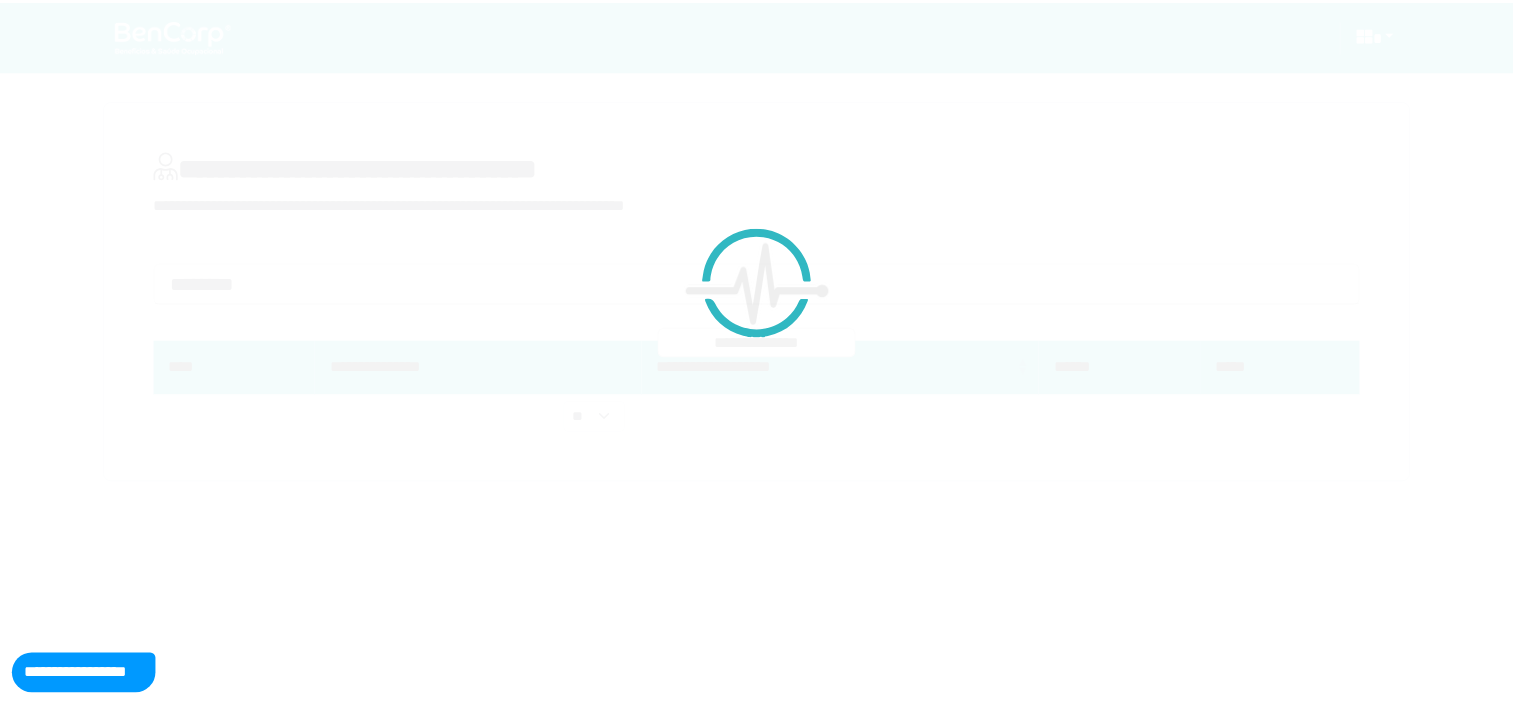 scroll, scrollTop: 0, scrollLeft: 0, axis: both 